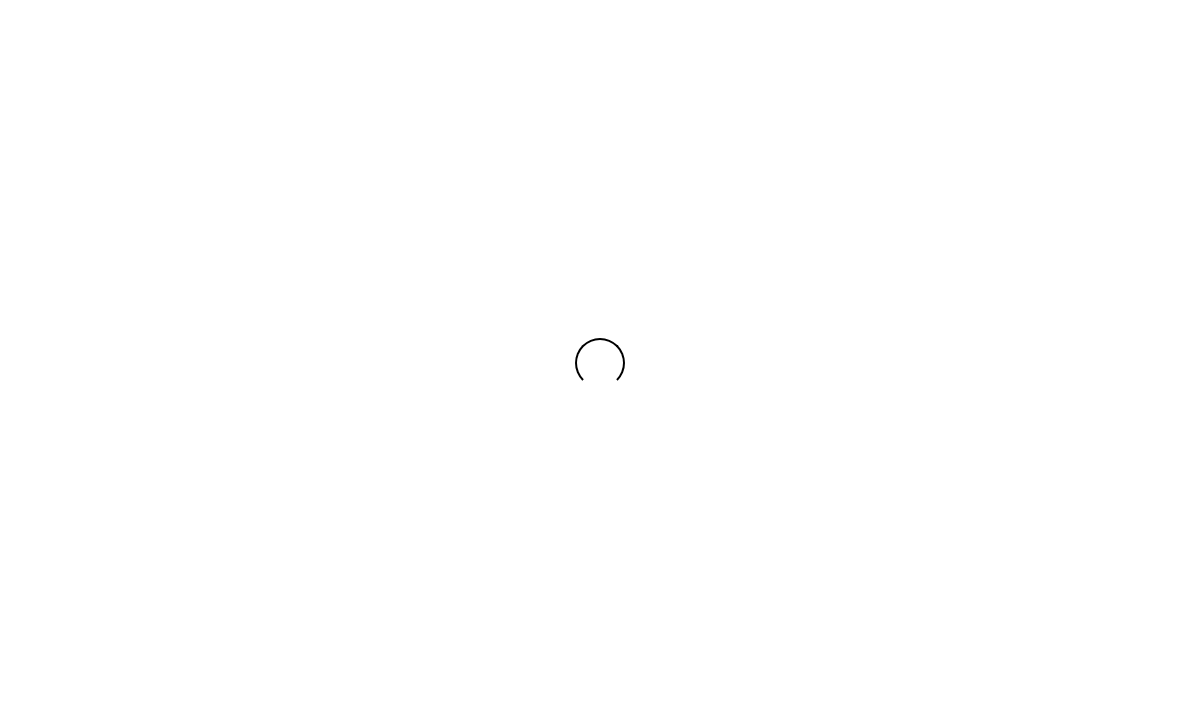 scroll, scrollTop: 0, scrollLeft: 0, axis: both 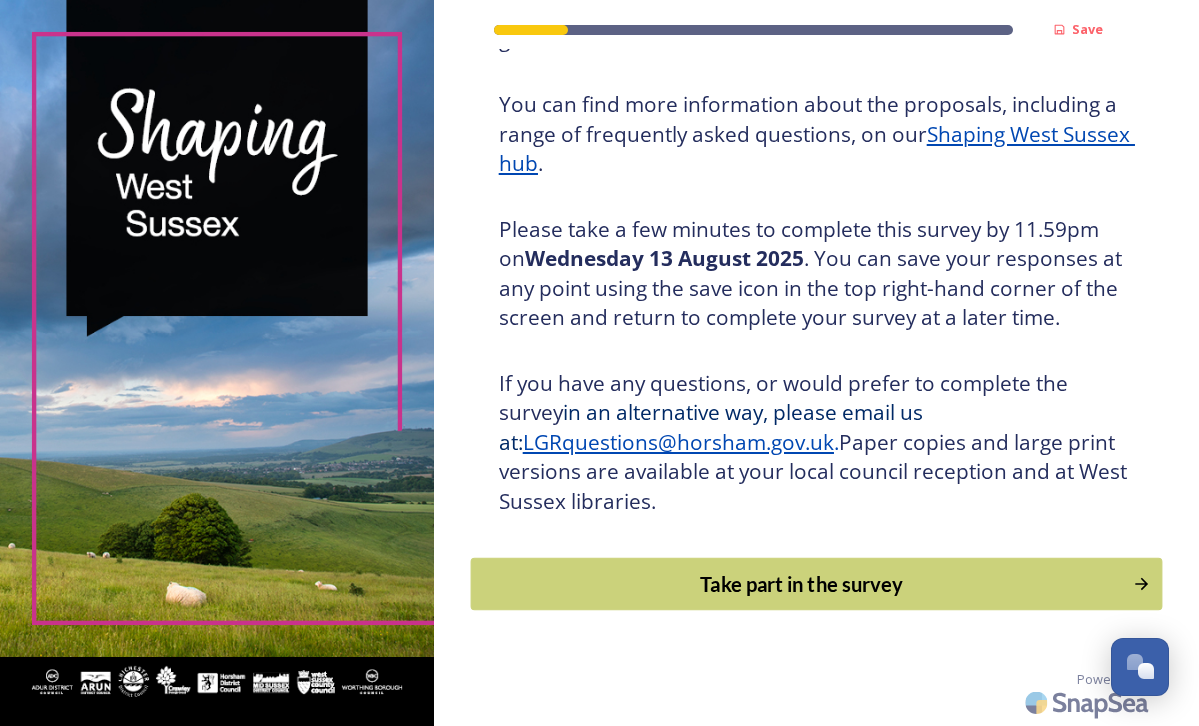 click on "Take part in the survey" at bounding box center [802, 584] 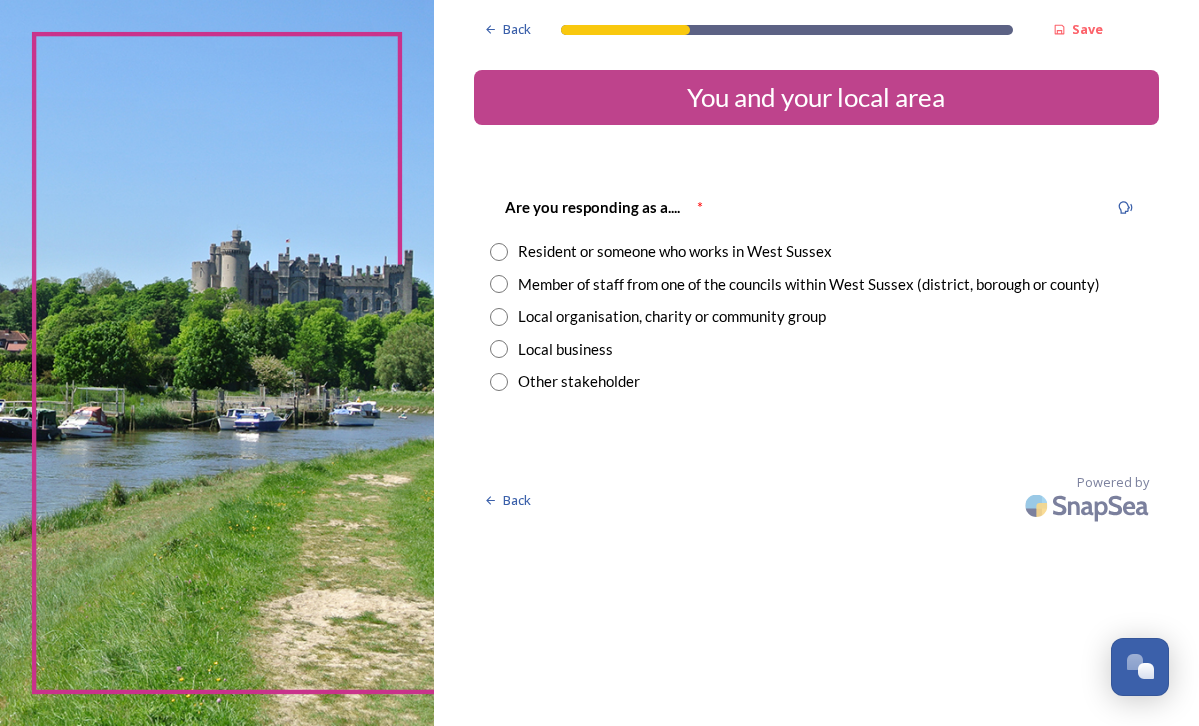click at bounding box center [499, 382] 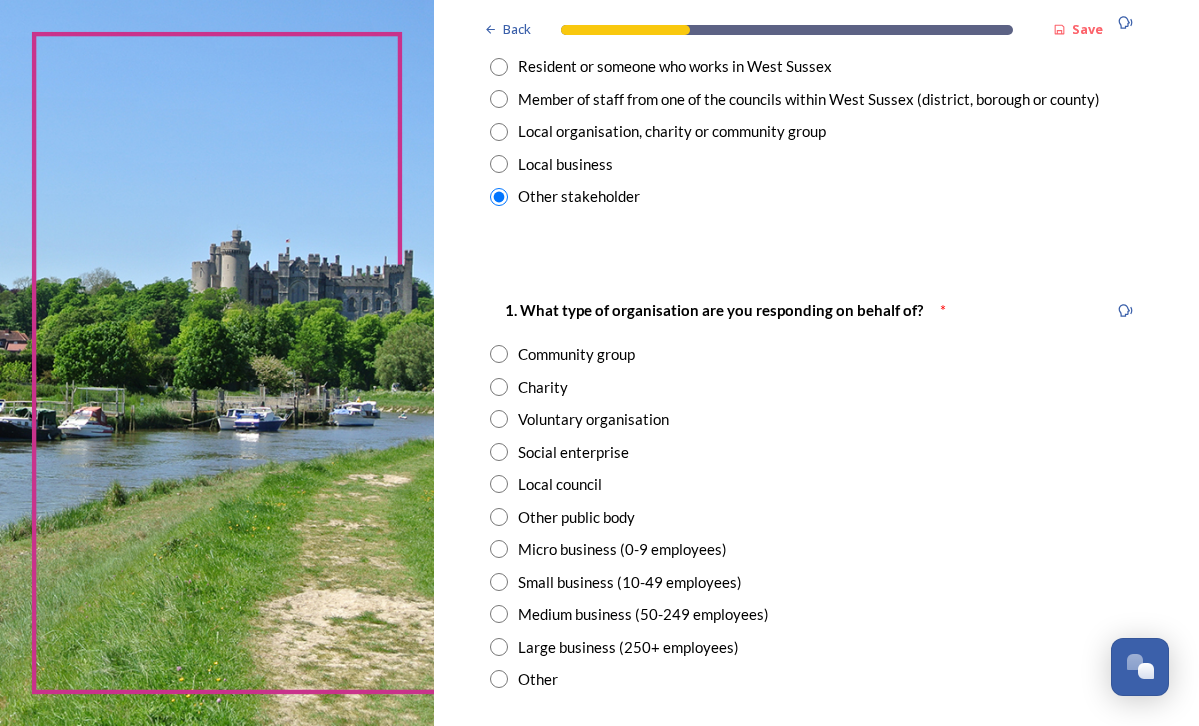 scroll, scrollTop: 187, scrollLeft: 0, axis: vertical 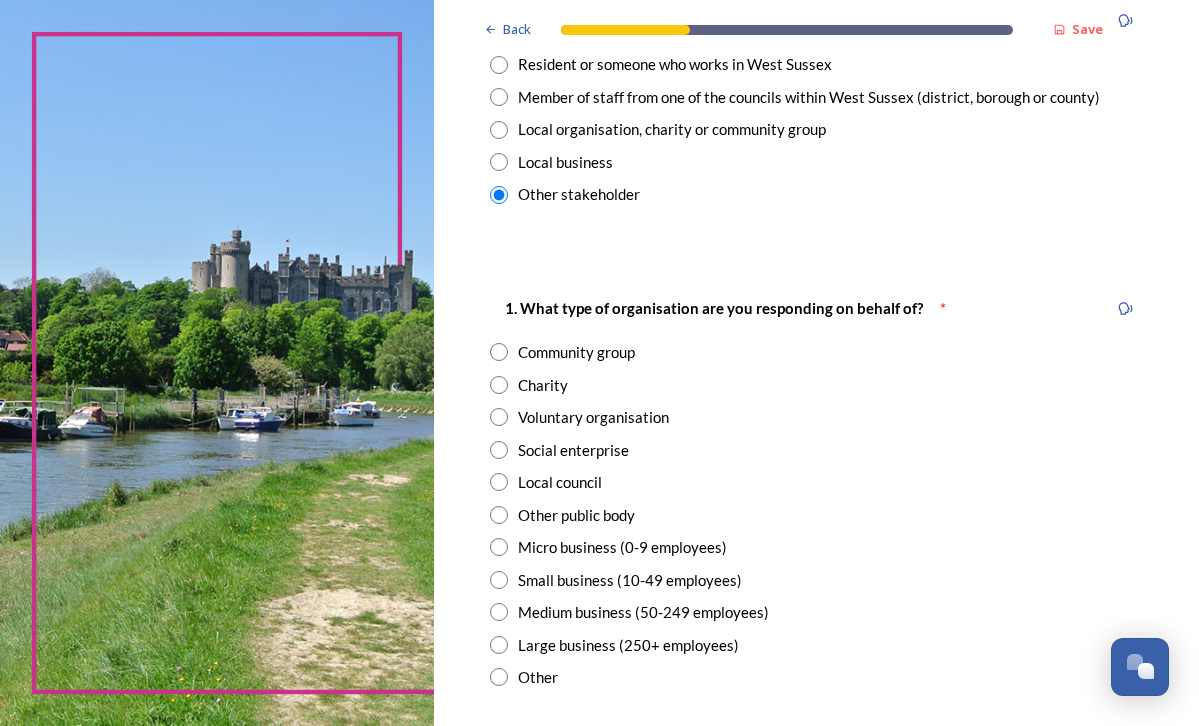 click at bounding box center (499, 482) 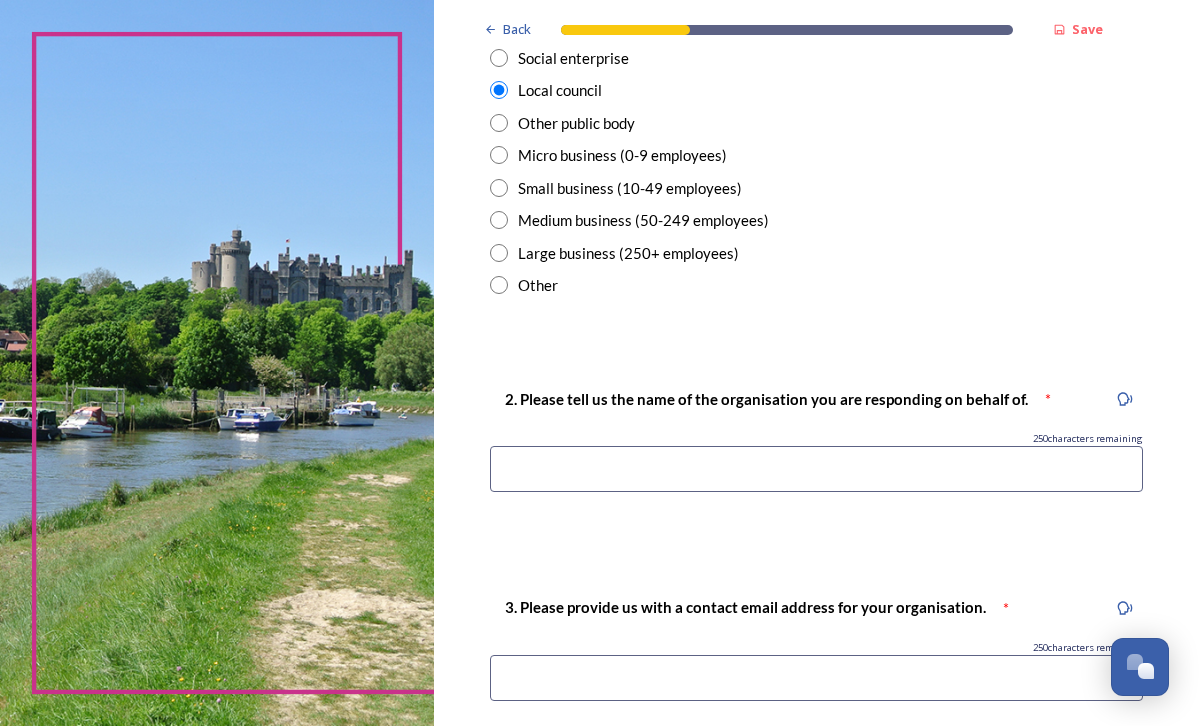 scroll, scrollTop: 583, scrollLeft: 0, axis: vertical 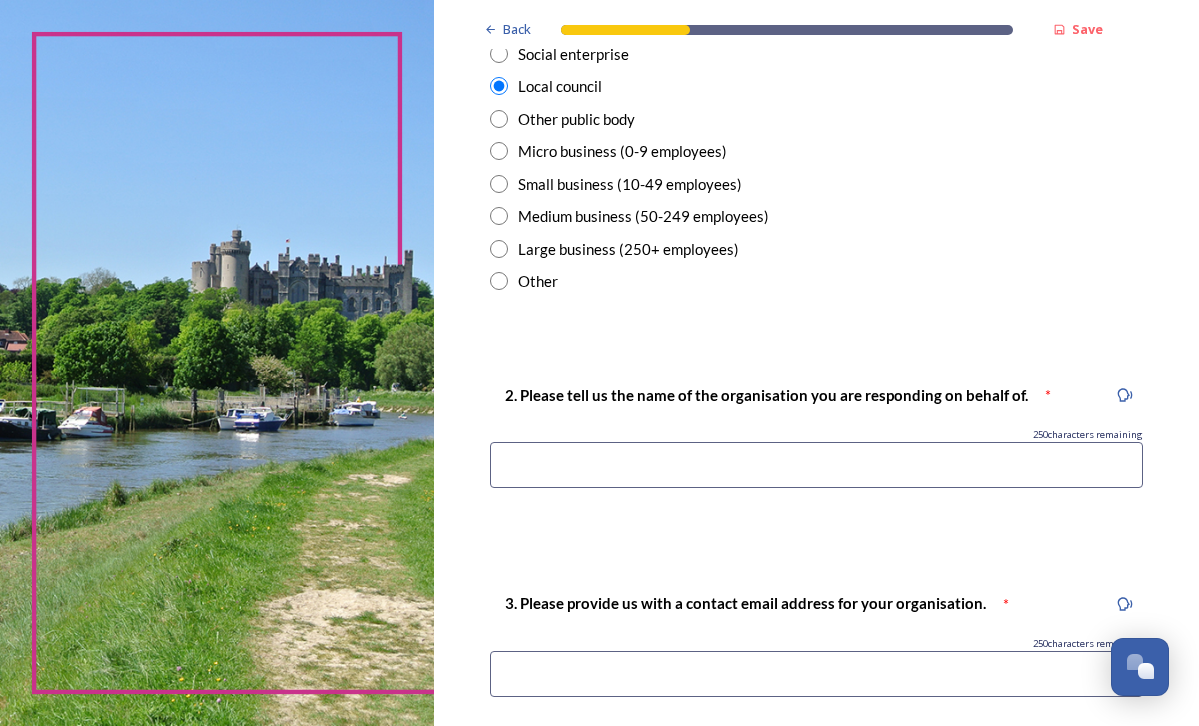 click at bounding box center [816, 465] 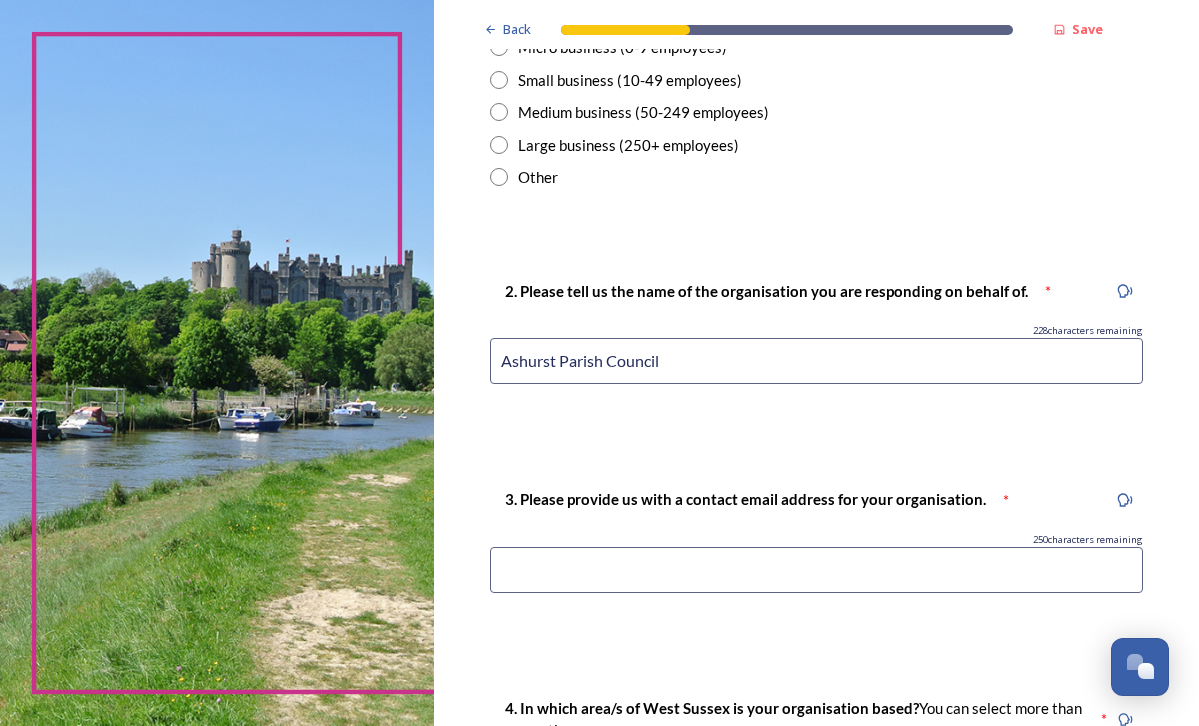 scroll, scrollTop: 696, scrollLeft: 0, axis: vertical 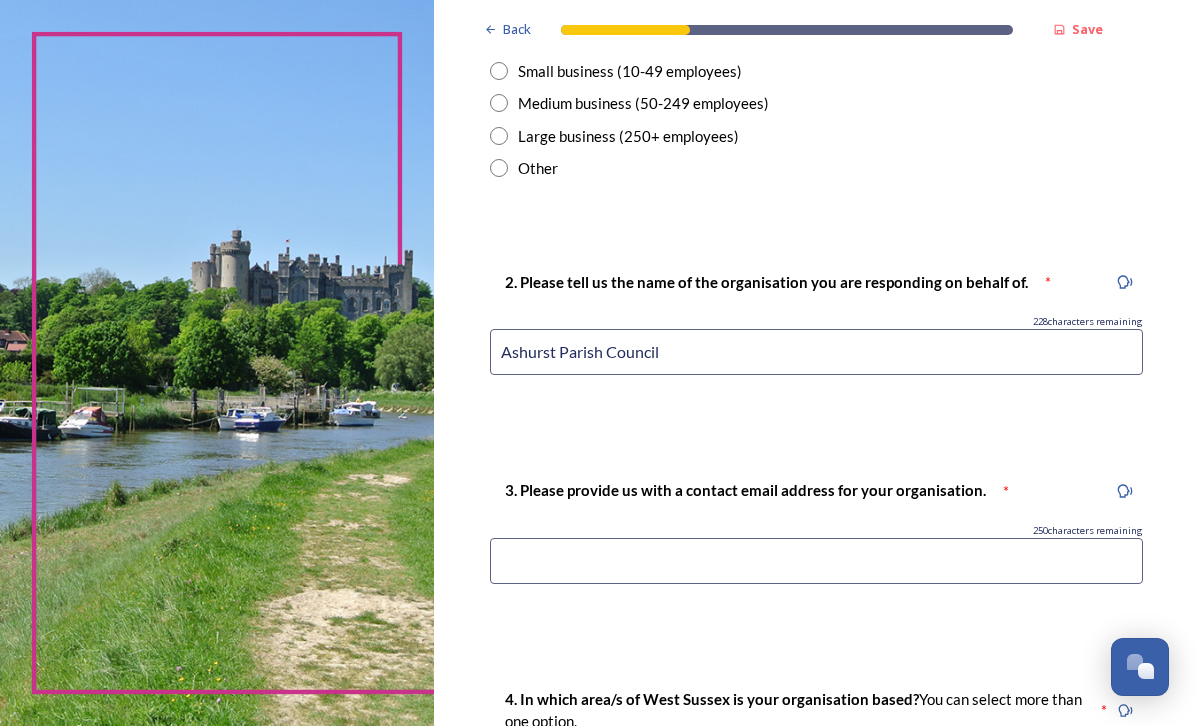type on "Ashurst Parish Council" 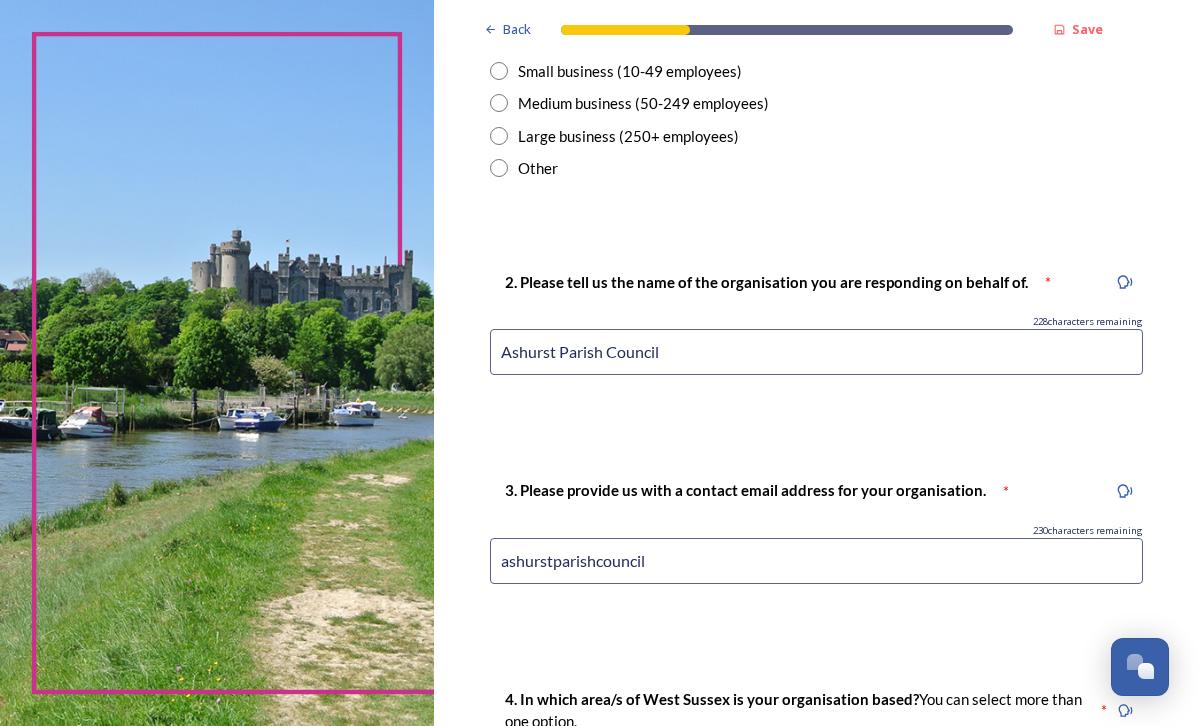 click on "ashurstparishcouncil" at bounding box center (816, 561) 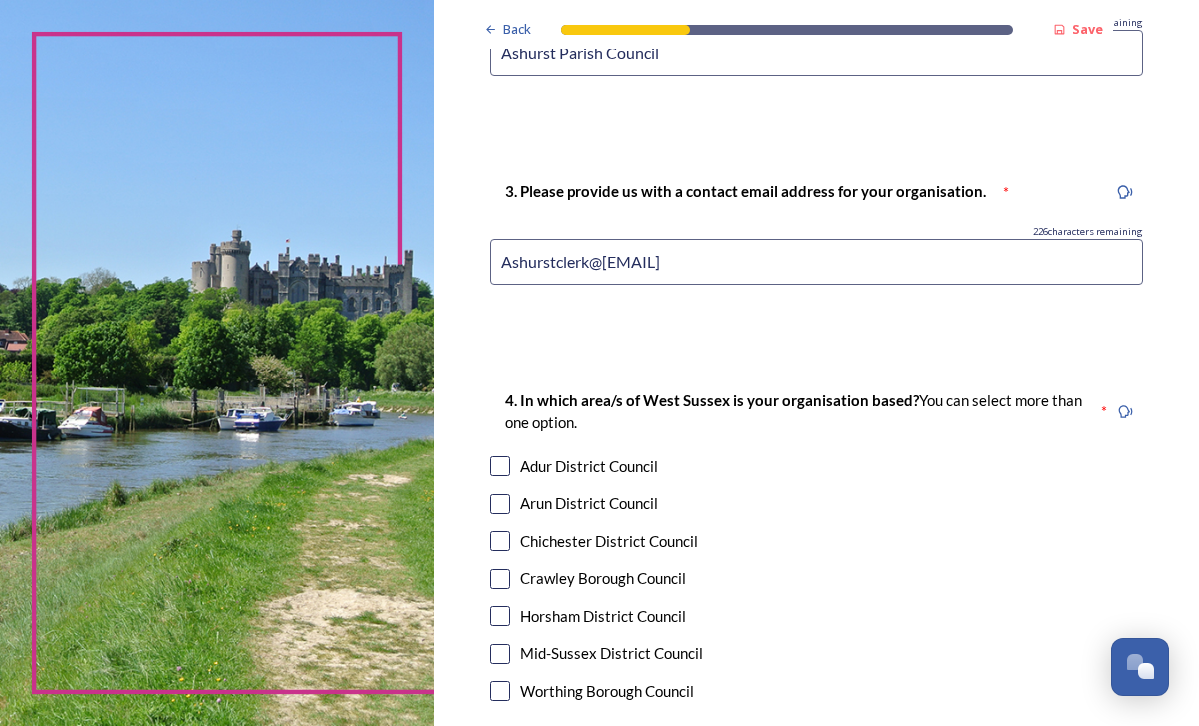 scroll, scrollTop: 1004, scrollLeft: 0, axis: vertical 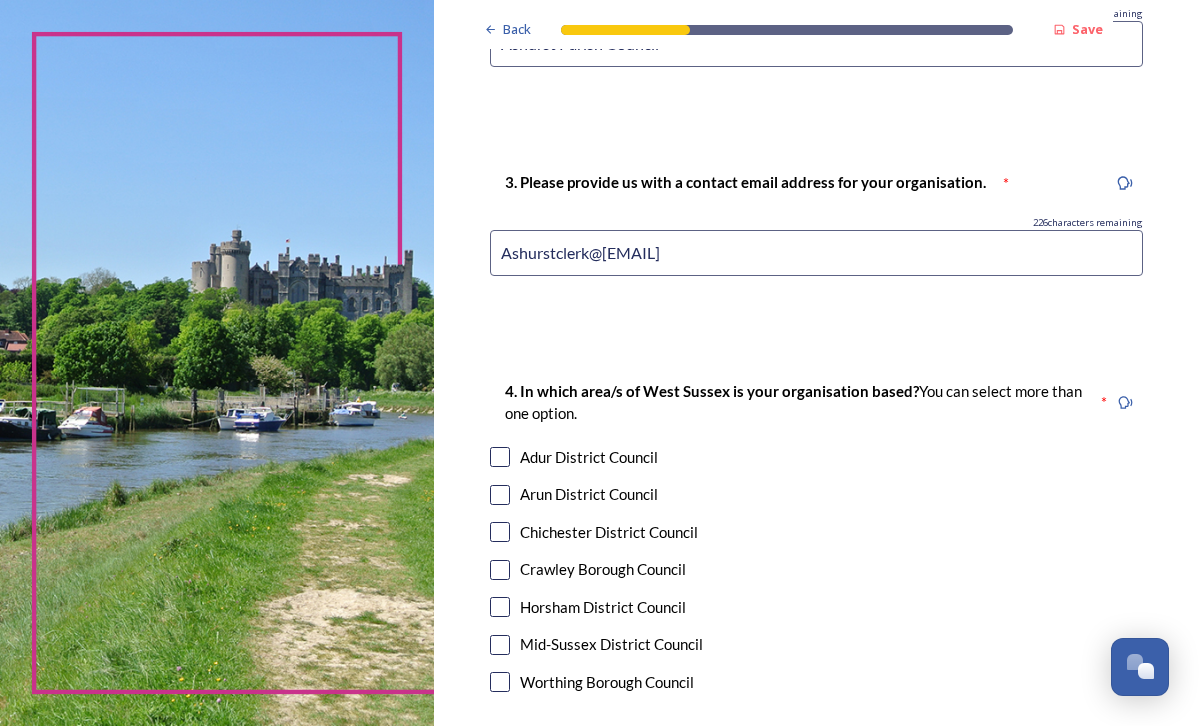 type on "Ashurstclerk@[EMAIL]" 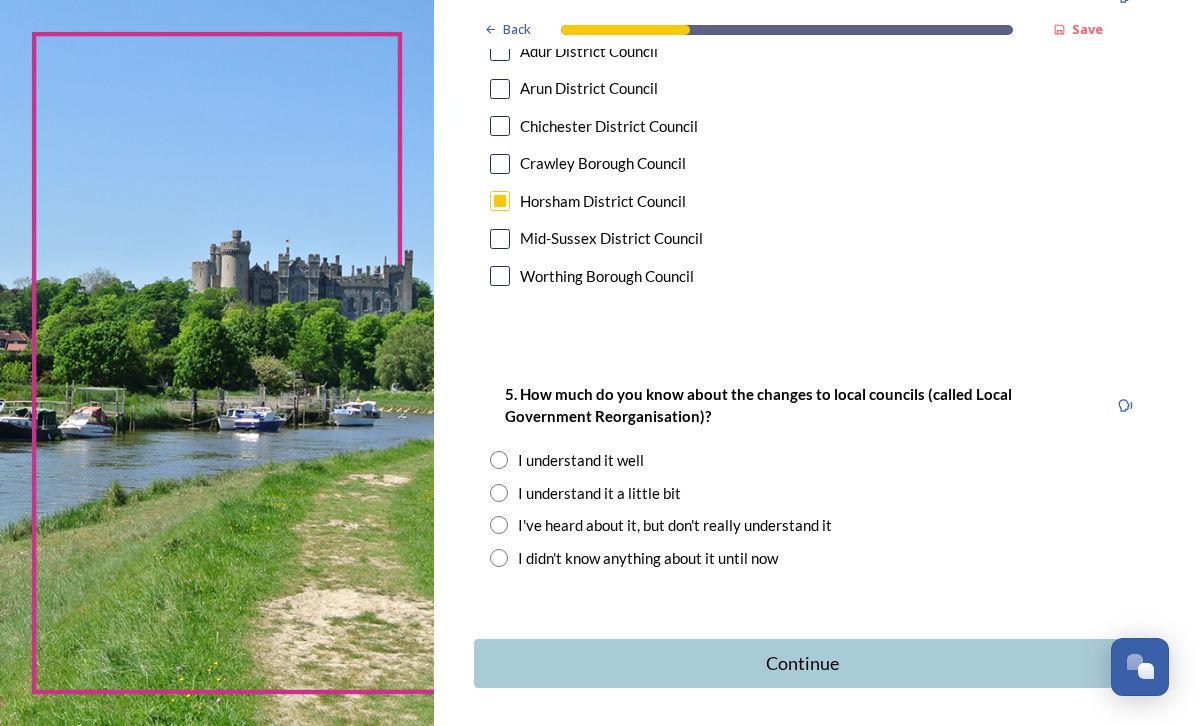 scroll, scrollTop: 1409, scrollLeft: 0, axis: vertical 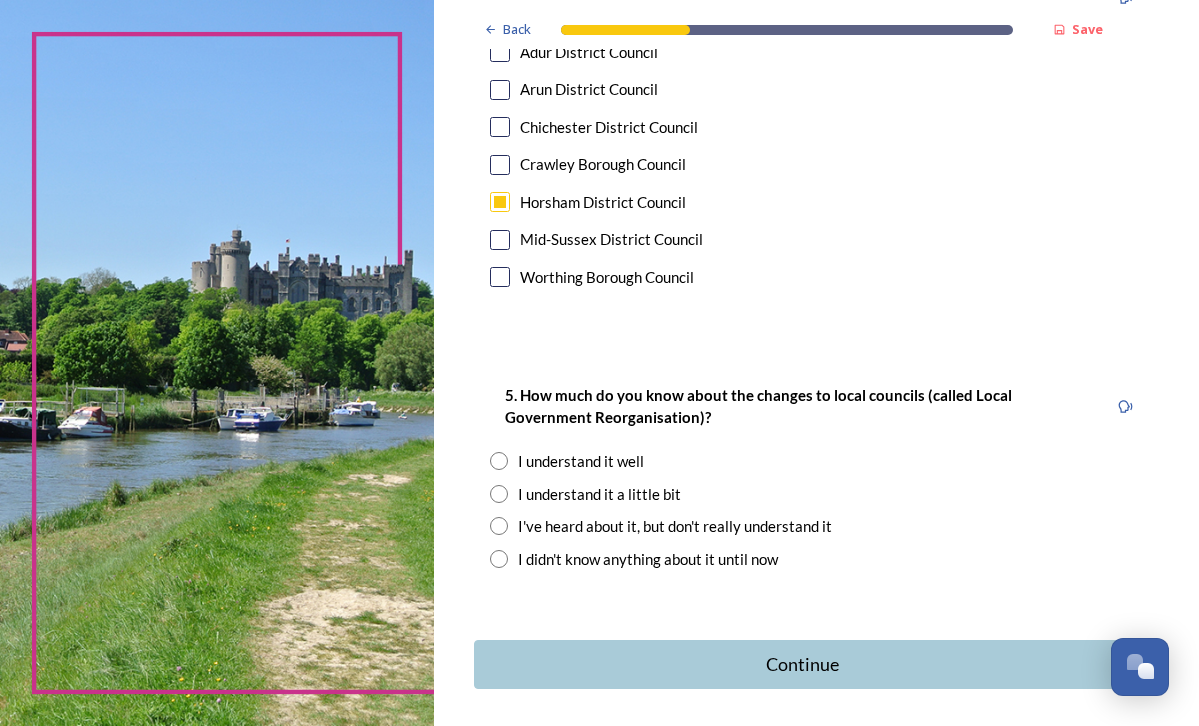 click at bounding box center [499, 461] 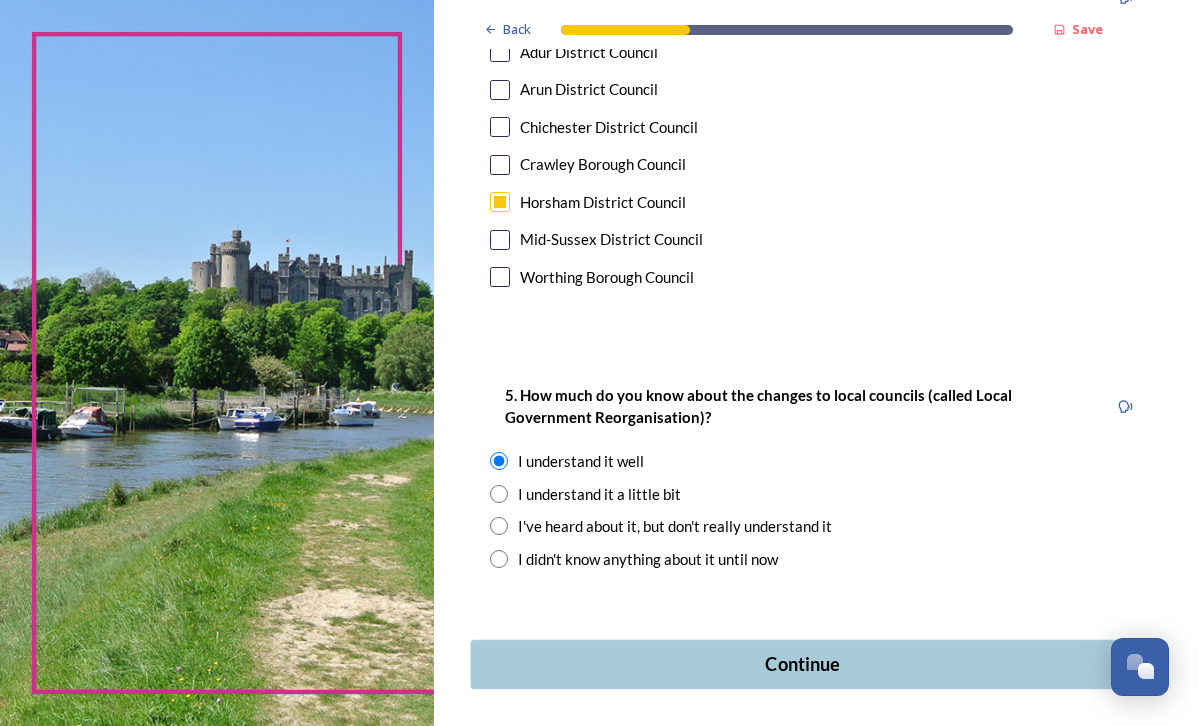 click on "Continue" at bounding box center [803, 664] 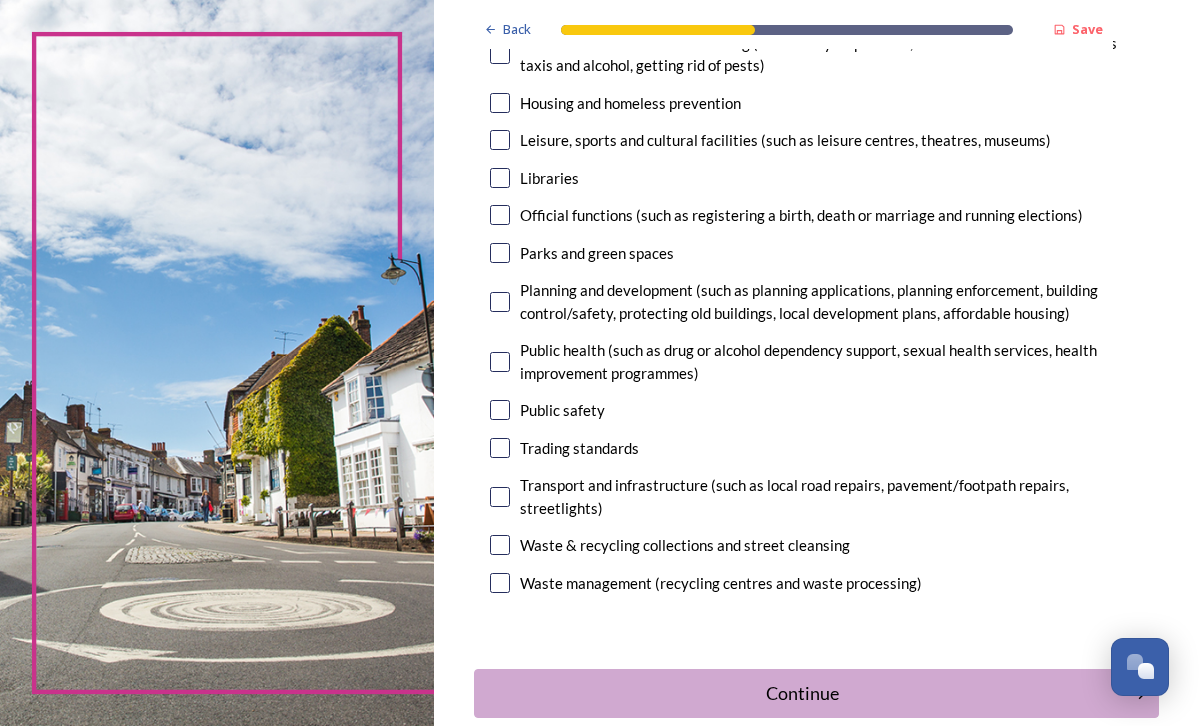 scroll, scrollTop: 530, scrollLeft: 0, axis: vertical 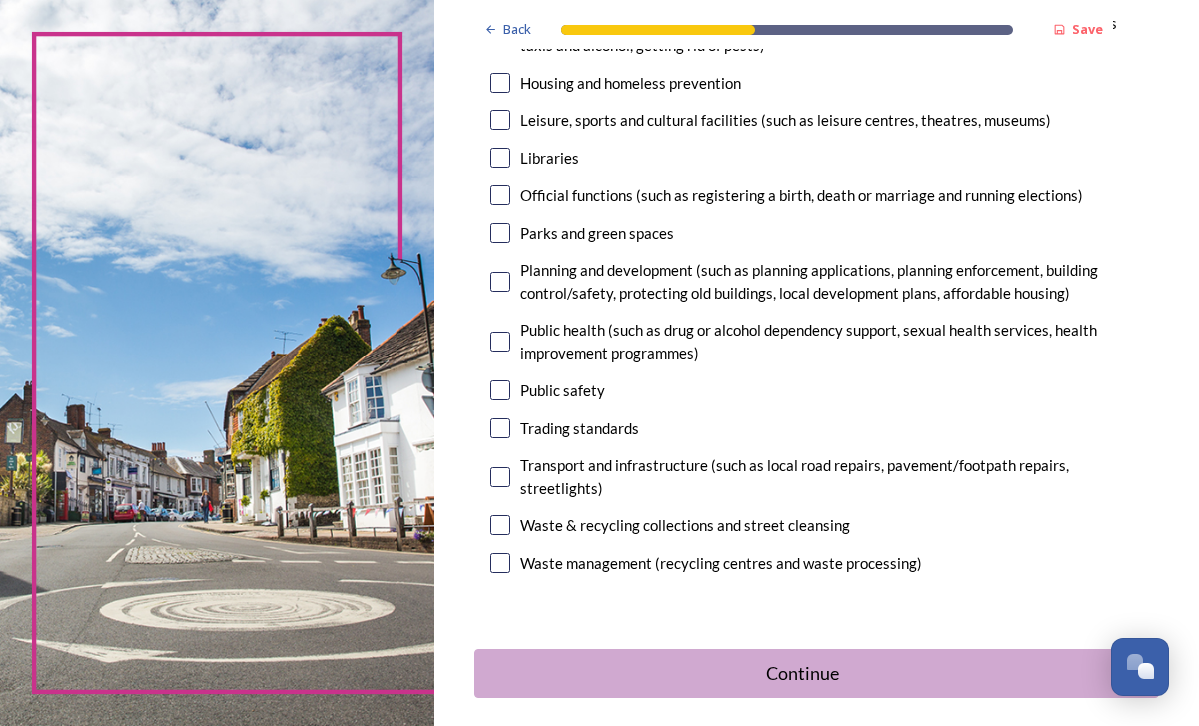 click at bounding box center [500, 477] 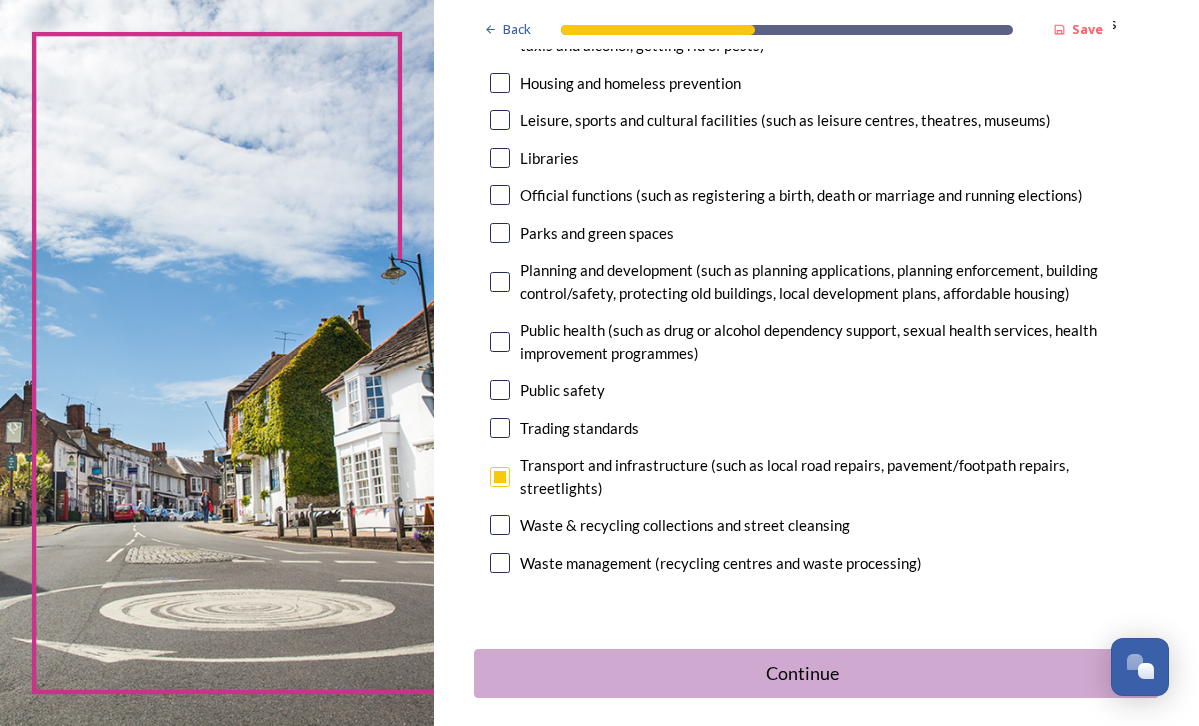 click at bounding box center [500, 525] 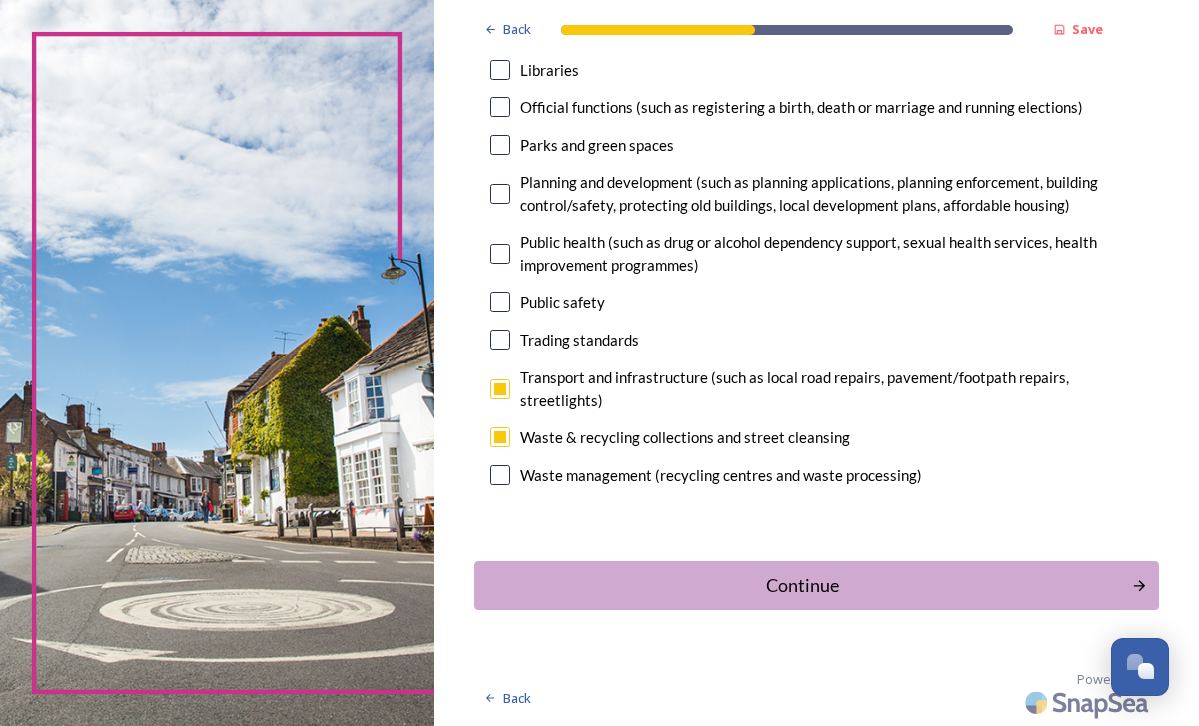 scroll, scrollTop: 626, scrollLeft: 0, axis: vertical 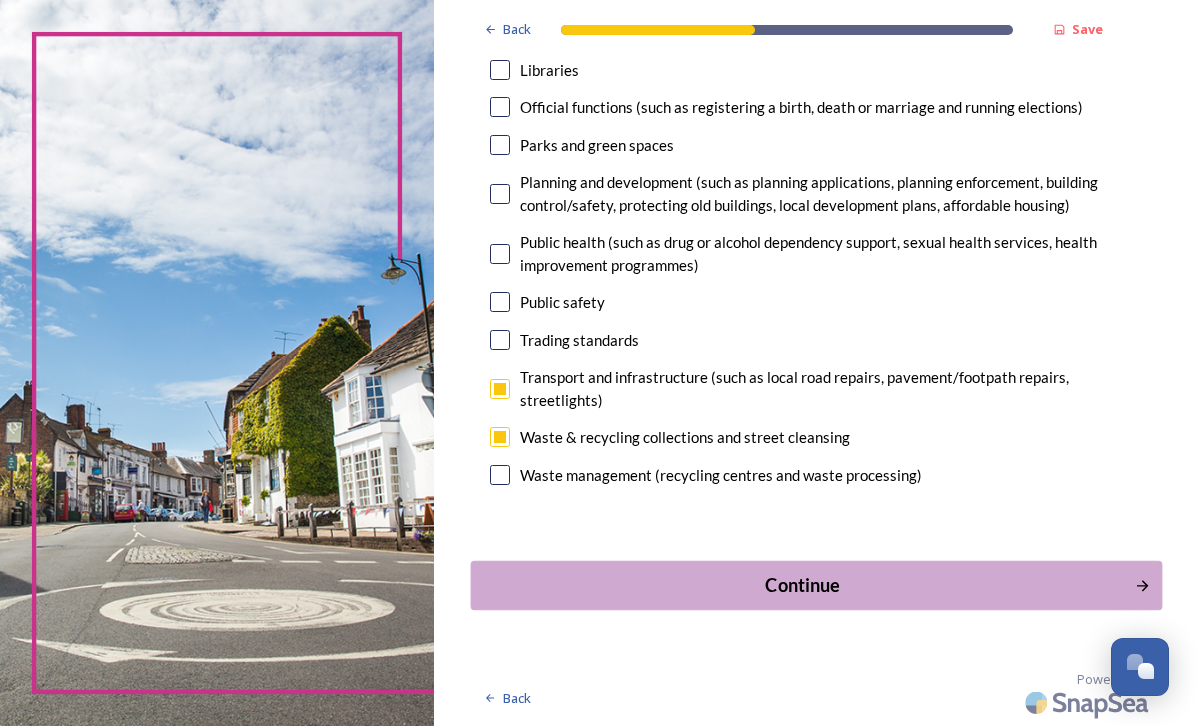 click on "Continue" at bounding box center (803, 585) 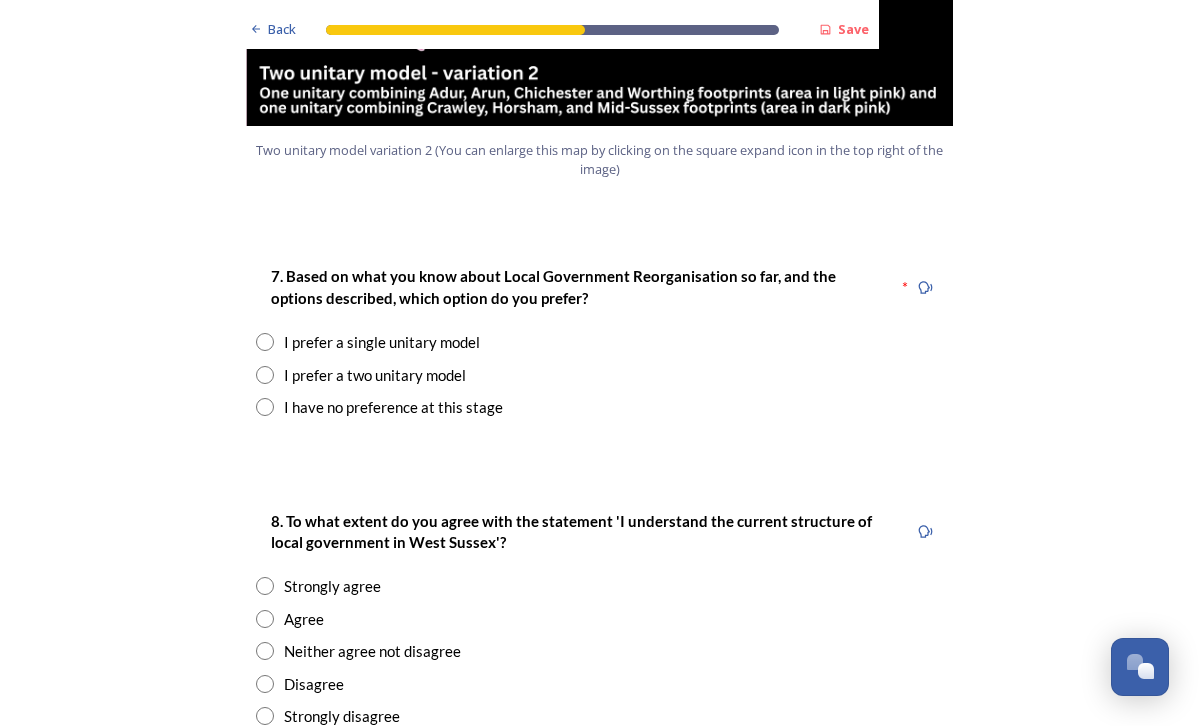 scroll, scrollTop: 2475, scrollLeft: 0, axis: vertical 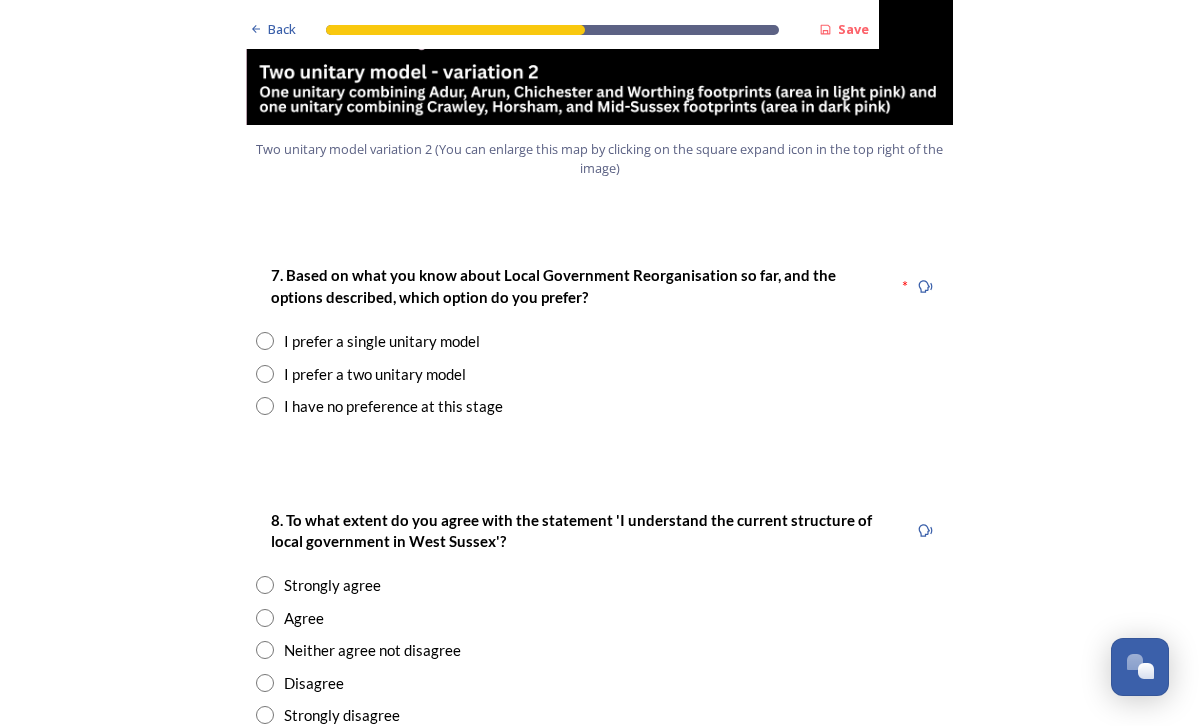 click at bounding box center (265, 374) 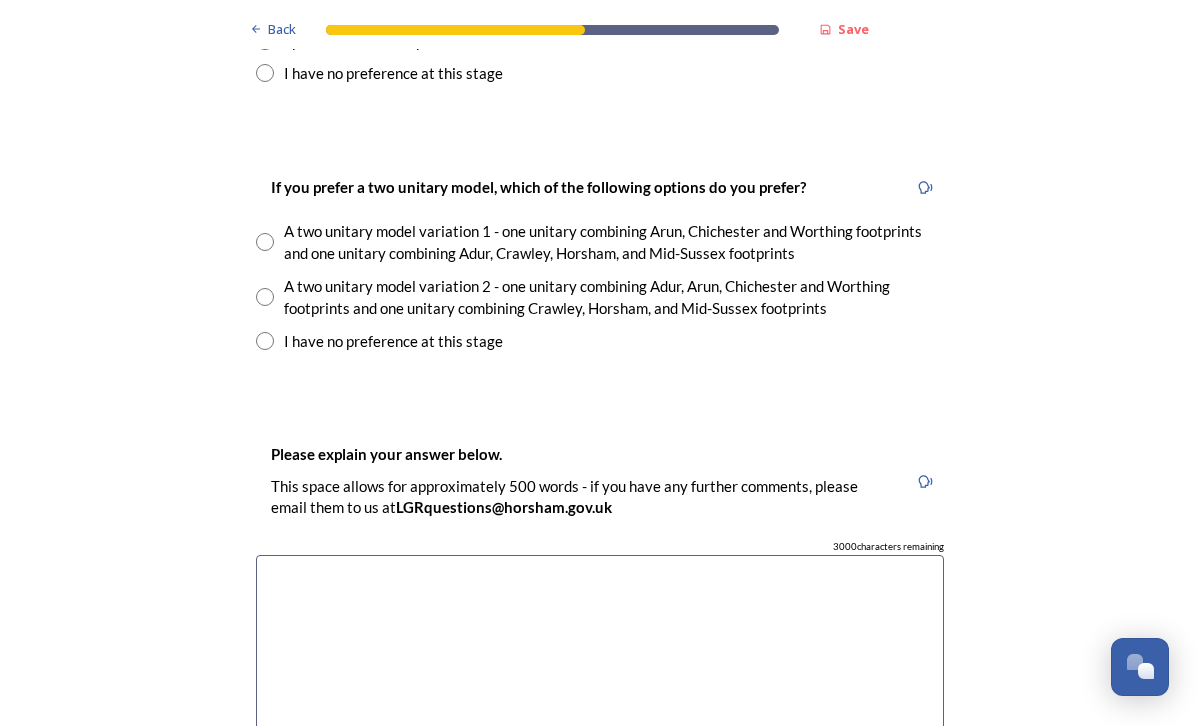 scroll, scrollTop: 2815, scrollLeft: 0, axis: vertical 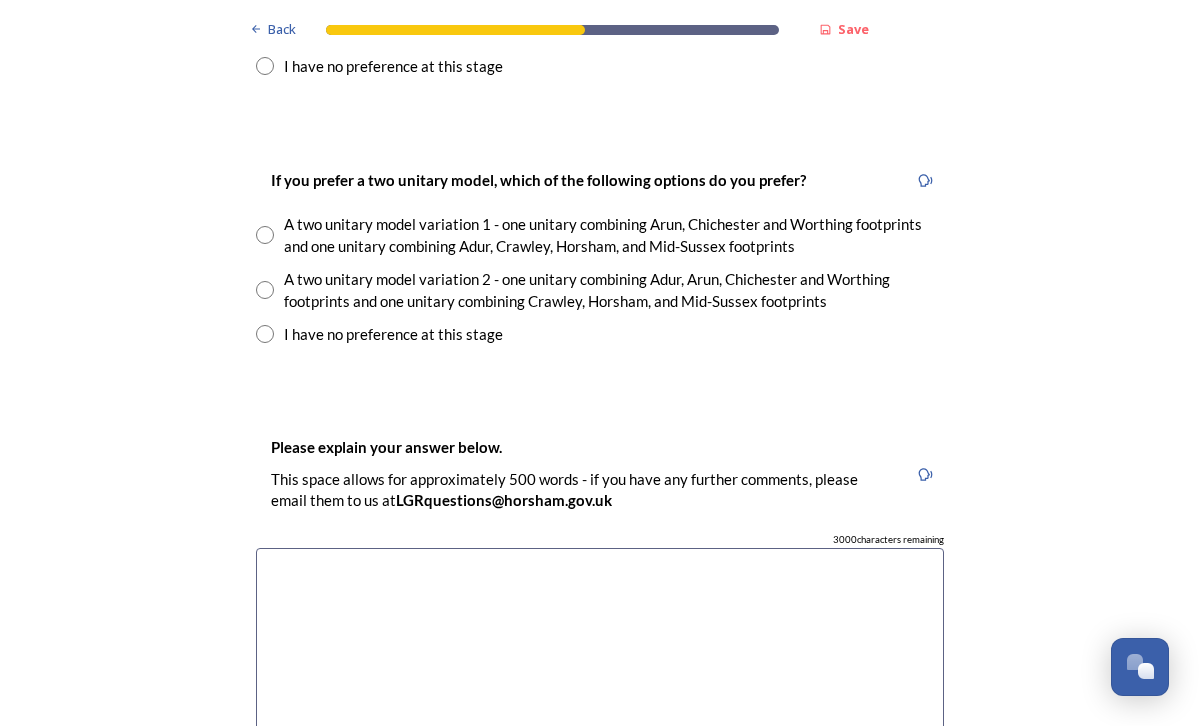 click at bounding box center (600, 660) 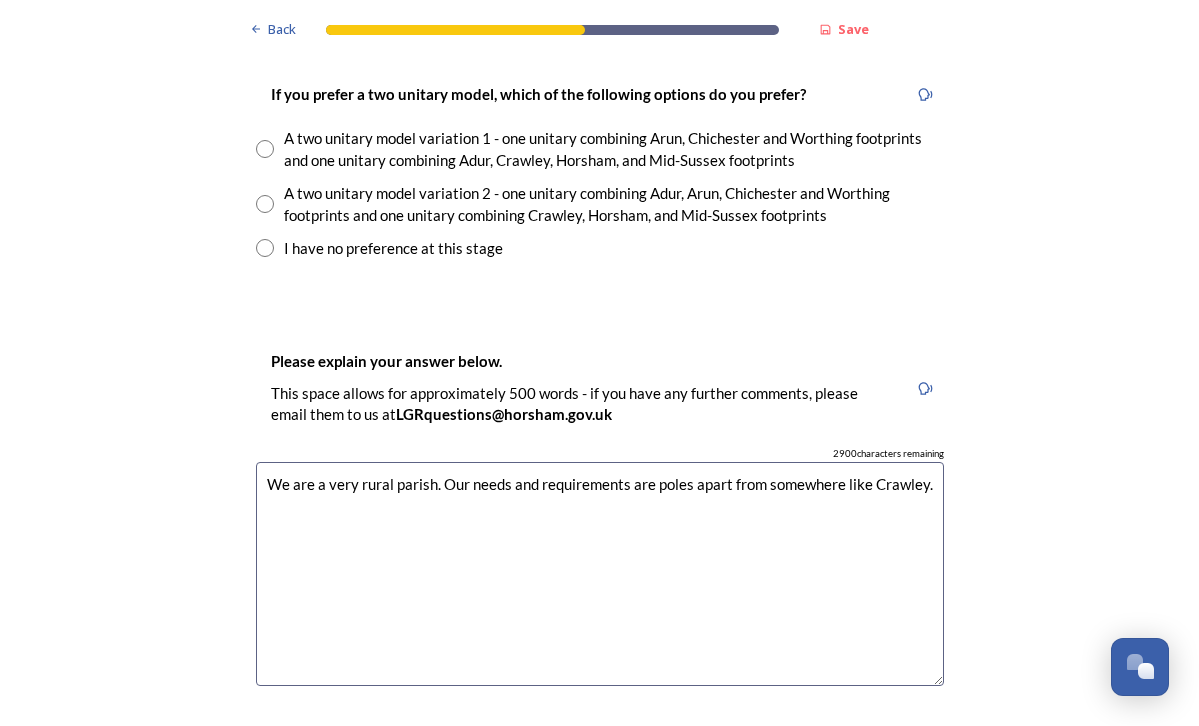 scroll, scrollTop: 2914, scrollLeft: 0, axis: vertical 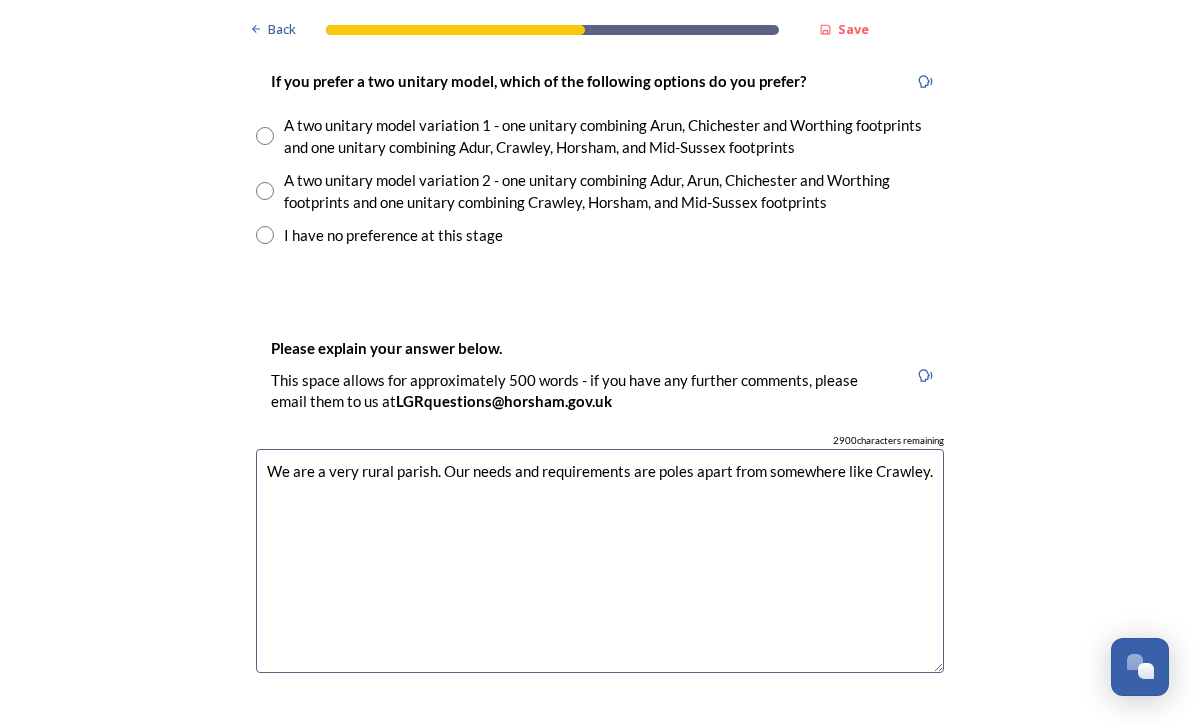 click on "We are a very rural parish. Our needs and requirements are poles apart from somewhere like Crawley." at bounding box center [600, 561] 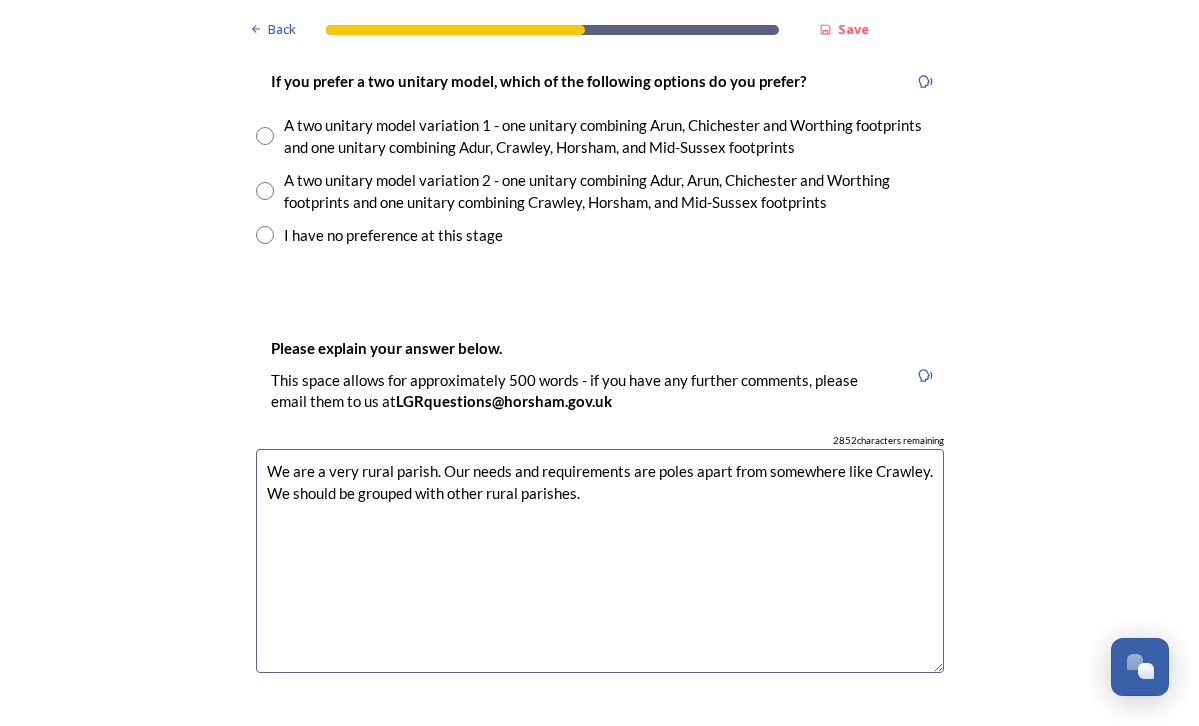 click on "We are a very rural parish. Our needs and requirements are poles apart from somewhere like Crawley.
We should be grouped with other rural parishes." at bounding box center (600, 561) 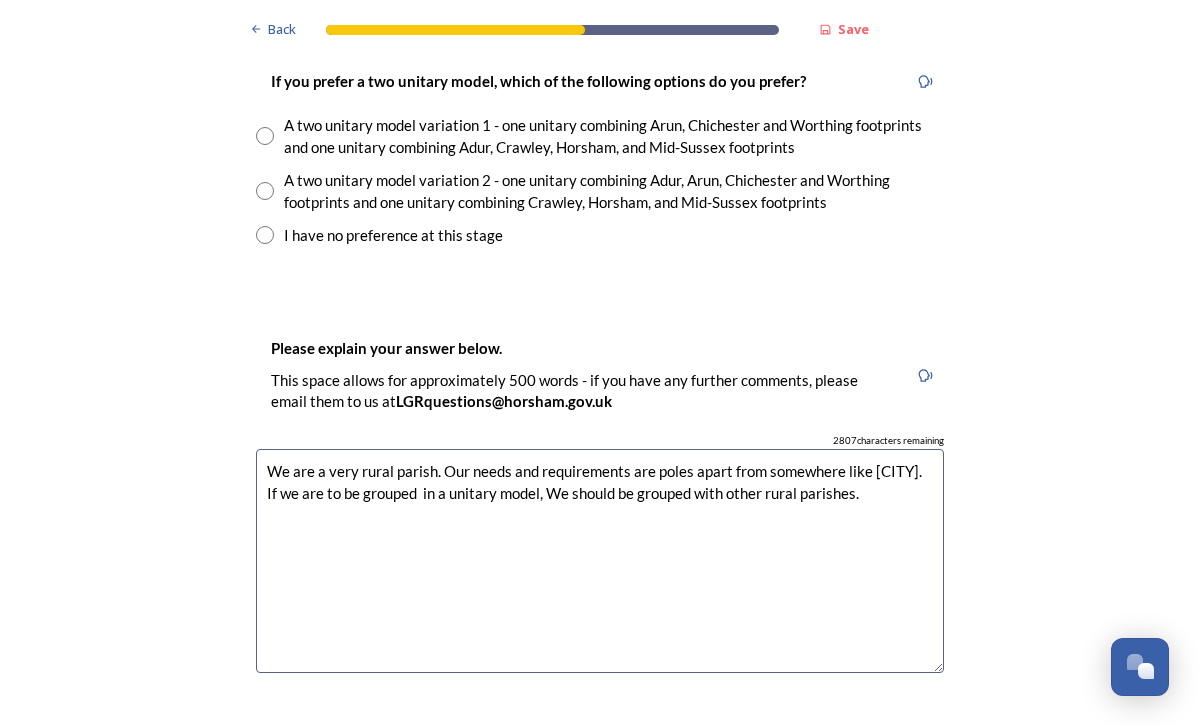 click on "We are a very rural parish. Our needs and requirements are poles apart from somewhere like [CITY].
If we are to be grouped  in a unitary model, We should be grouped with other rural parishes." at bounding box center [600, 561] 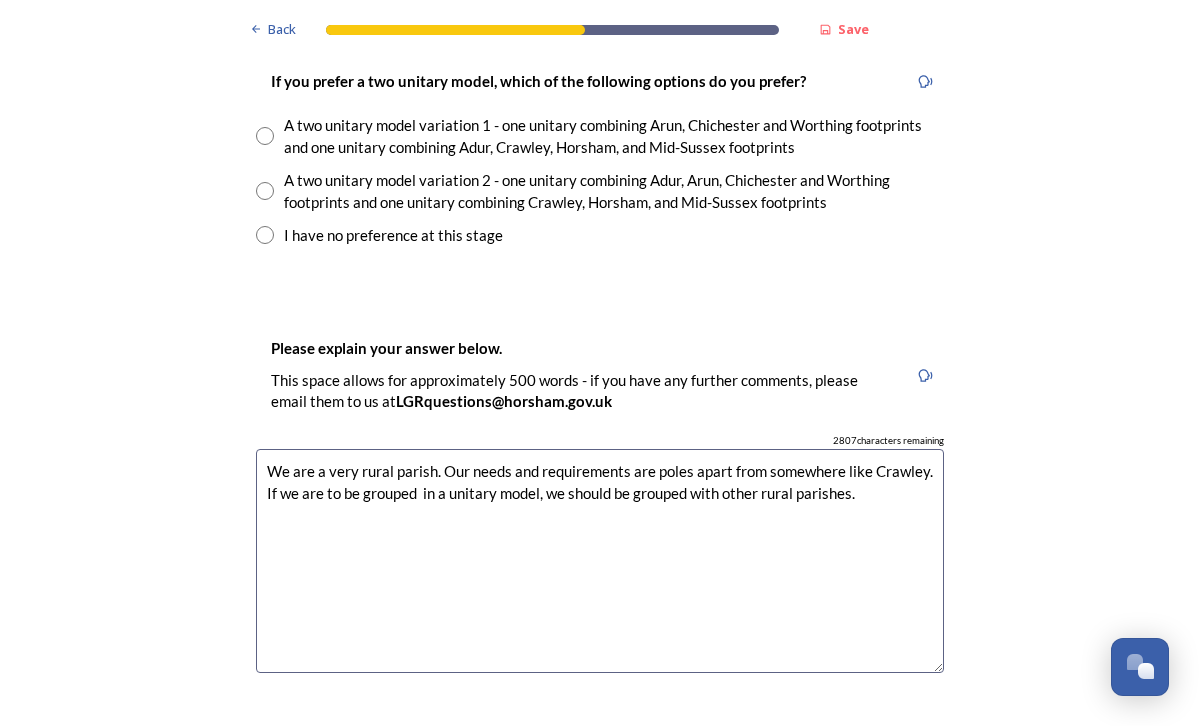 click on "We are a very rural parish. Our needs and requirements are poles apart from somewhere like Crawley.
If we are to be grouped  in a unitary model, we should be grouped with other rural parishes." at bounding box center (600, 561) 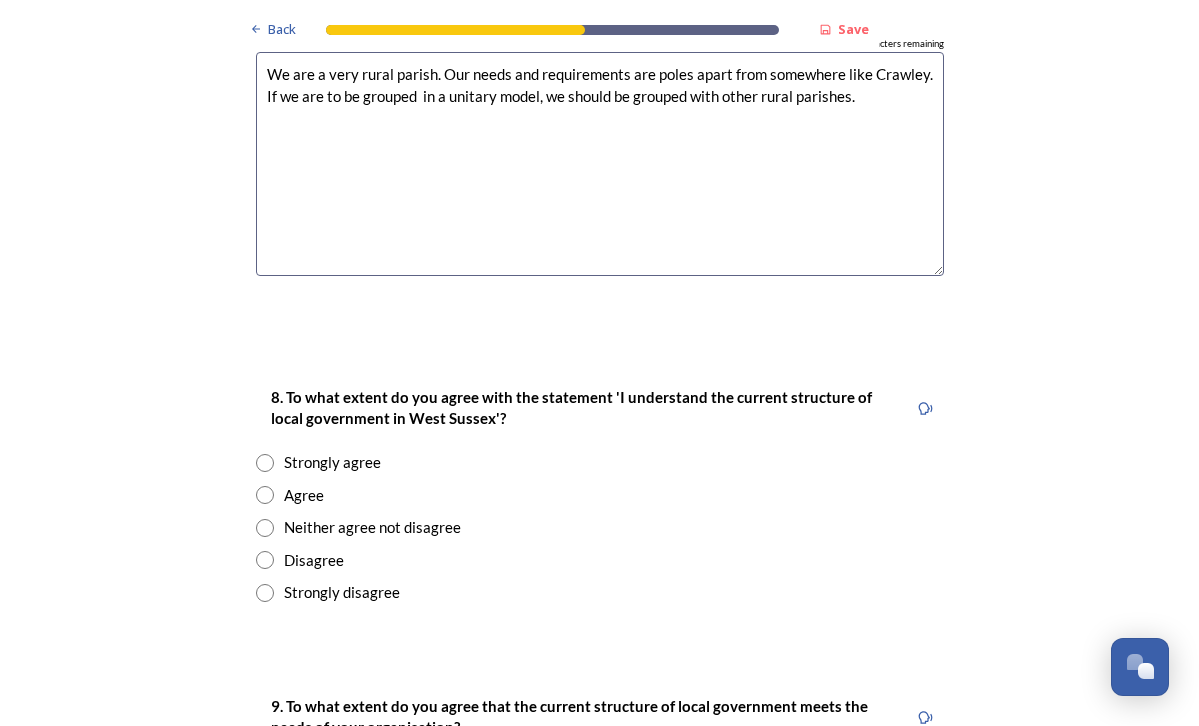 scroll, scrollTop: 3322, scrollLeft: 0, axis: vertical 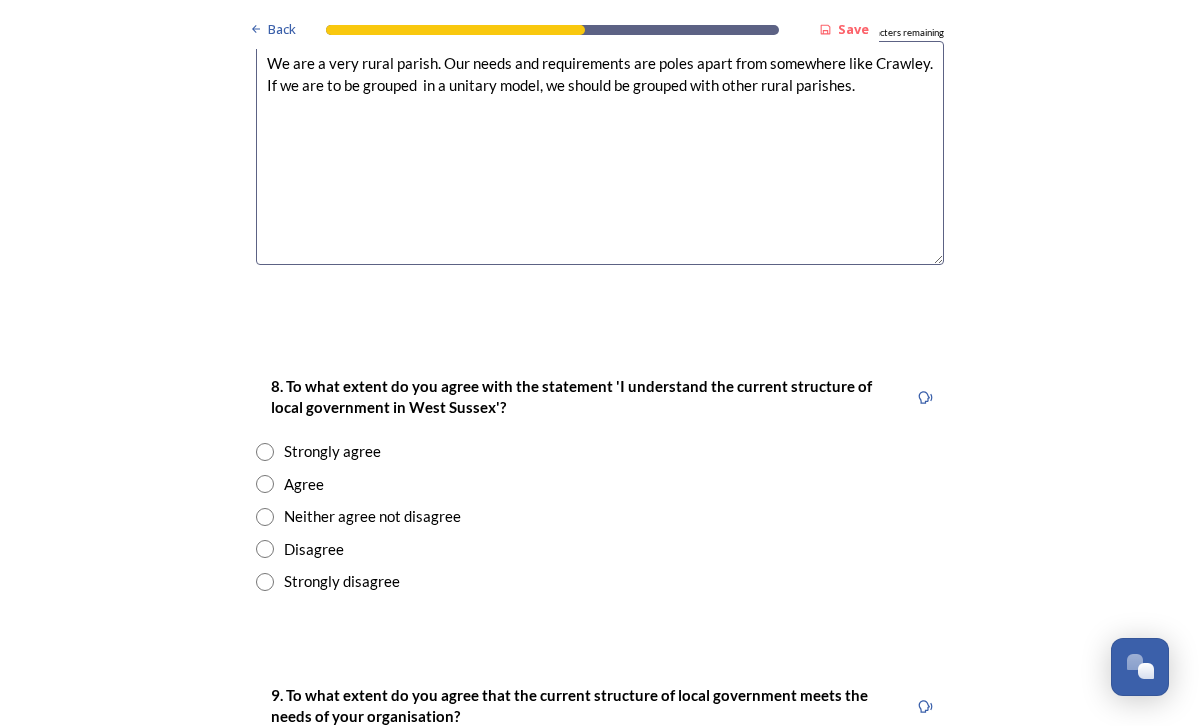 type on "We are a very rural parish. Our needs and requirements are poles apart from somewhere like Crawley.
If we are to be grouped  in a unitary model, we should be grouped with other rural parishes." 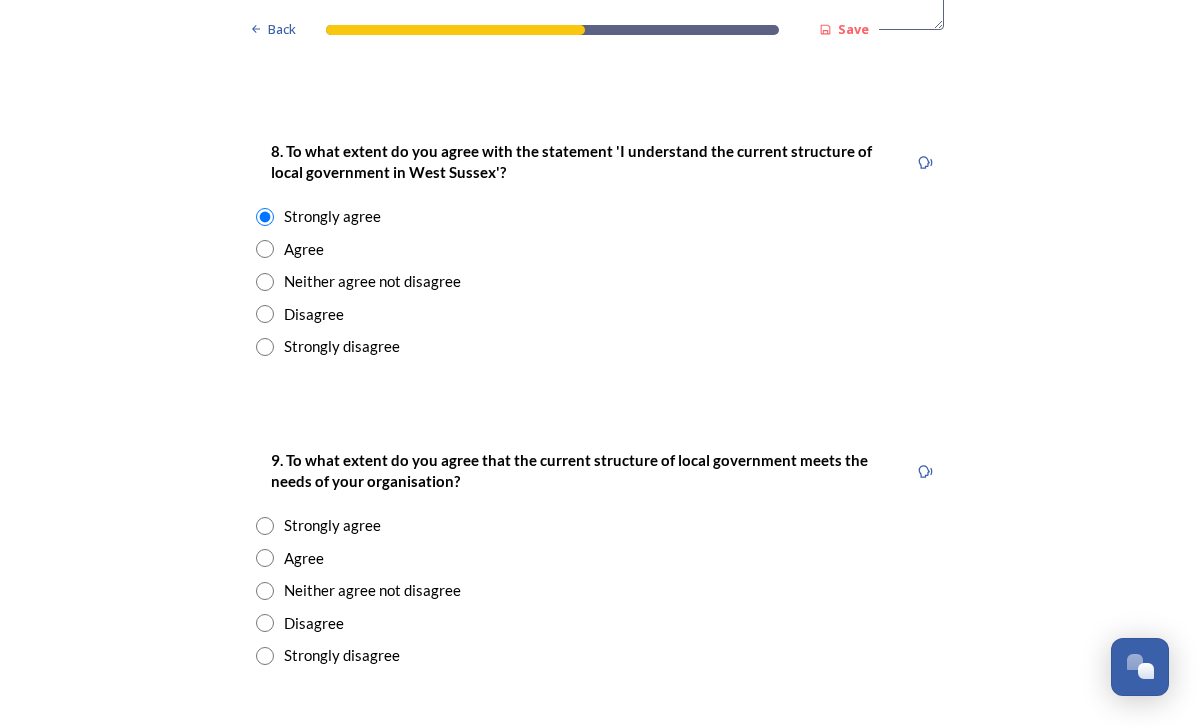 scroll, scrollTop: 3564, scrollLeft: 0, axis: vertical 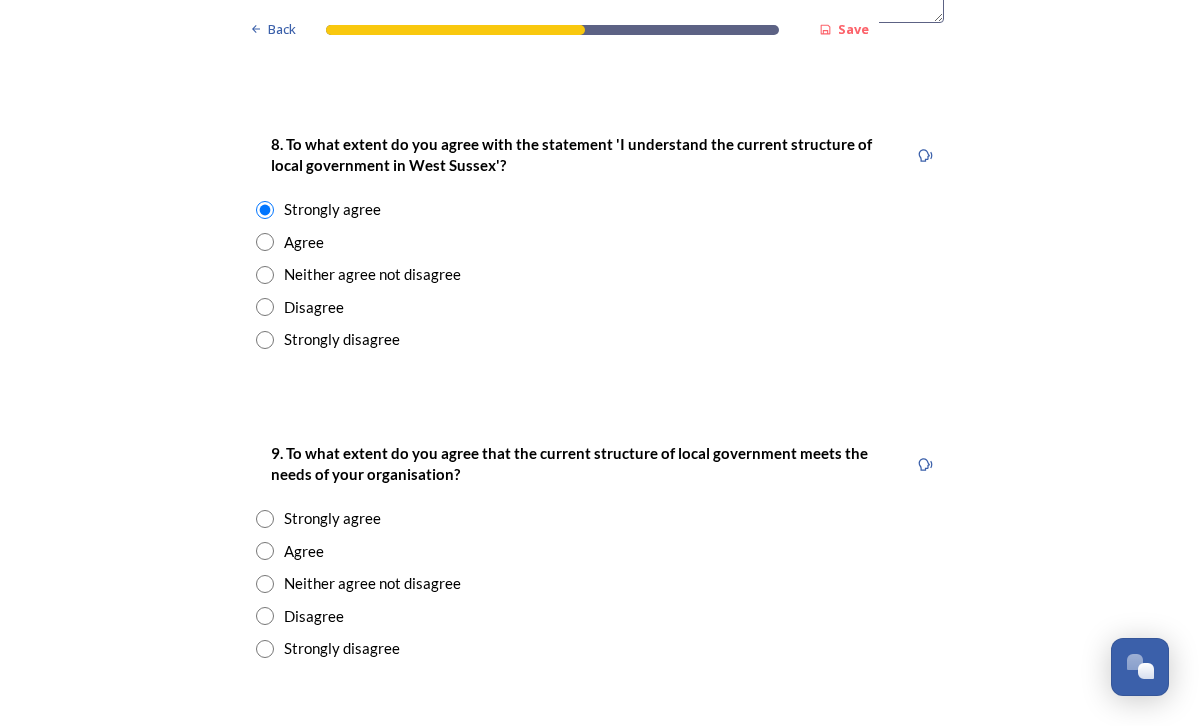 click at bounding box center (265, 519) 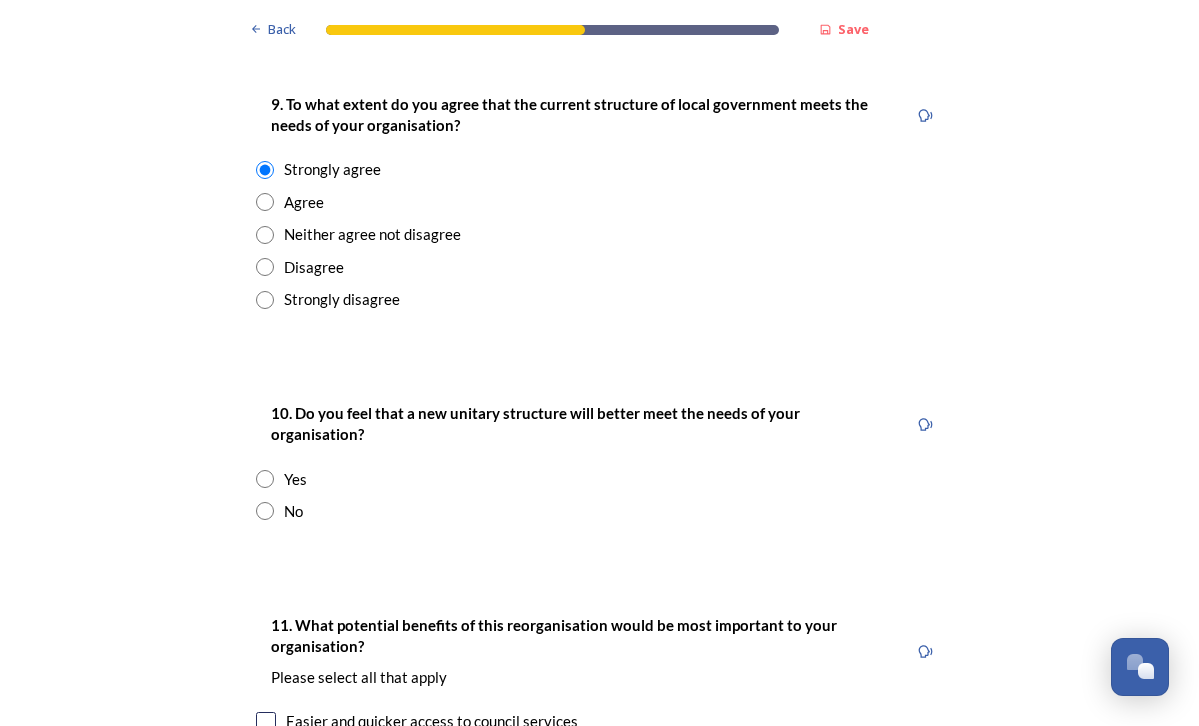 scroll, scrollTop: 3918, scrollLeft: 0, axis: vertical 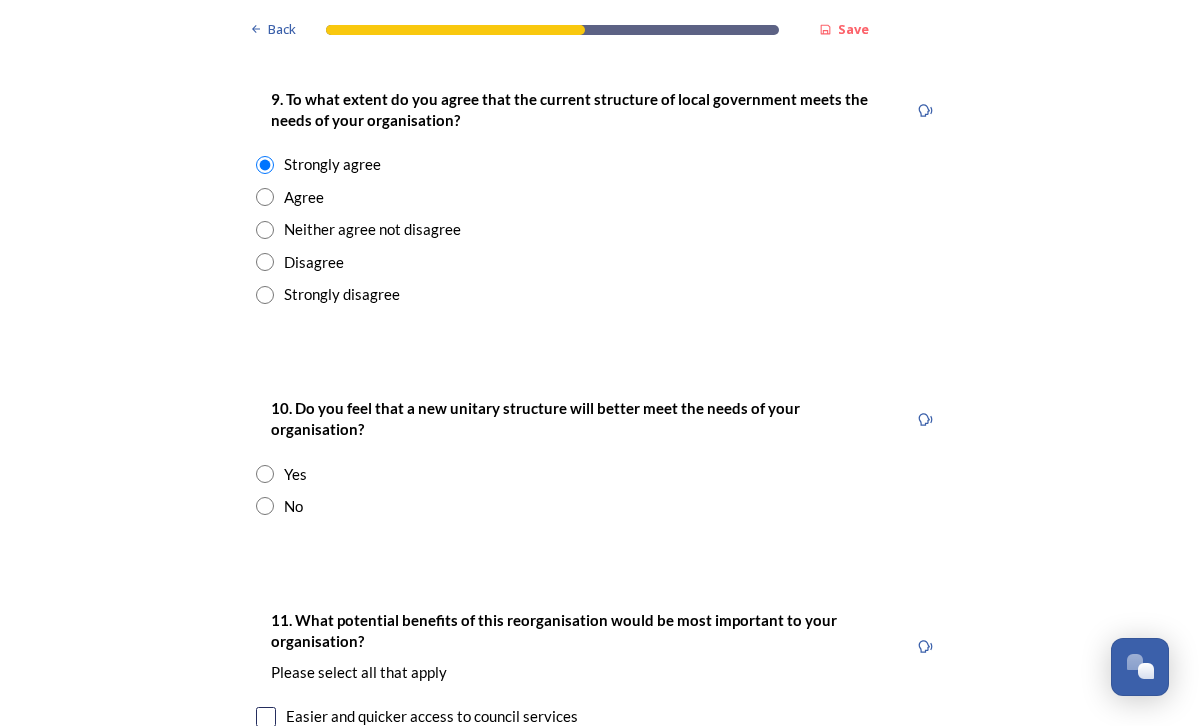 click at bounding box center [265, 506] 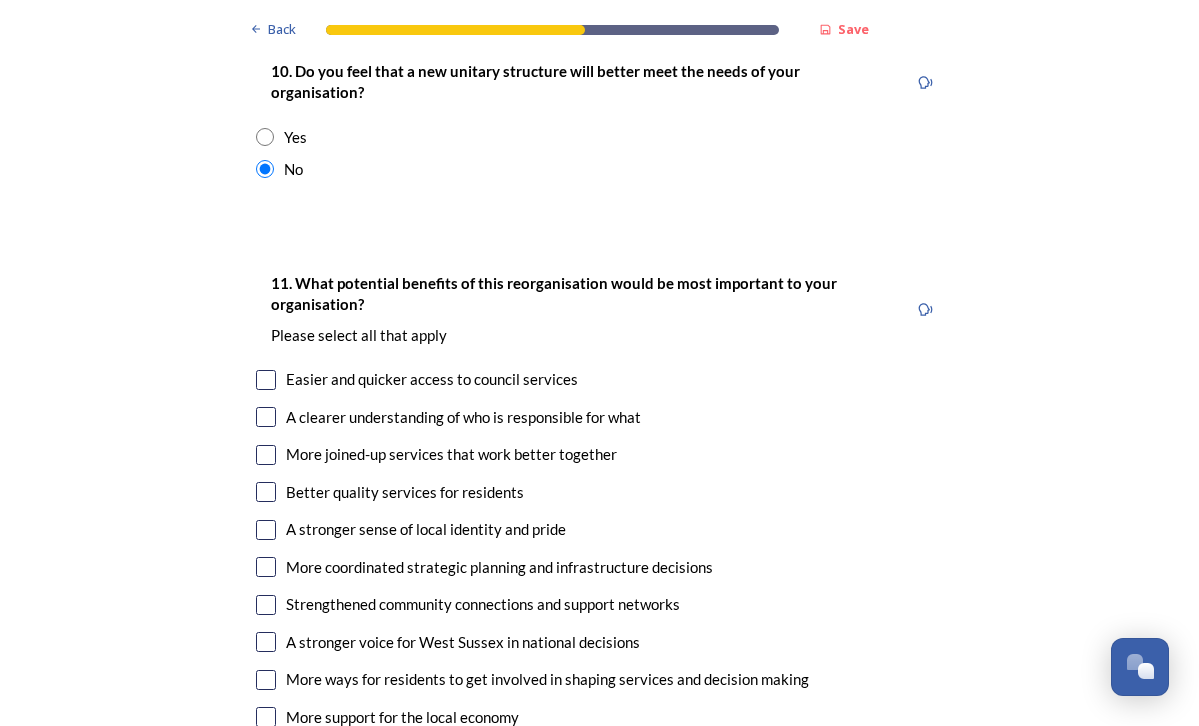 scroll, scrollTop: 4295, scrollLeft: 0, axis: vertical 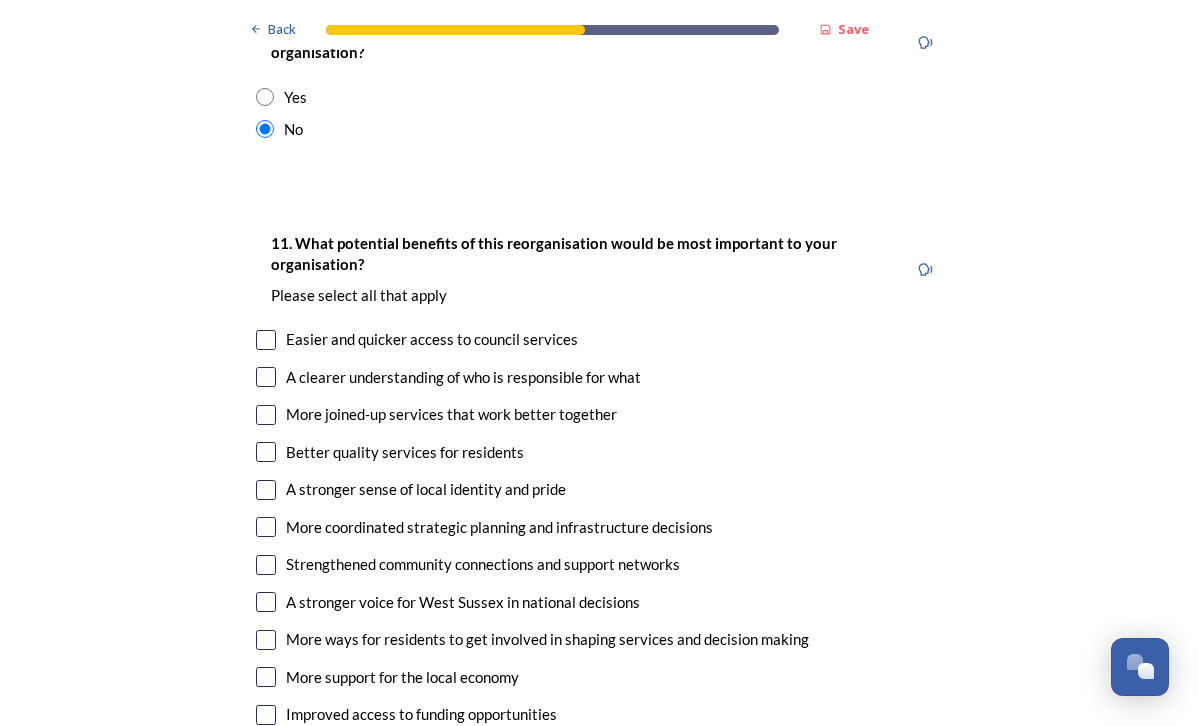 click at bounding box center (266, 340) 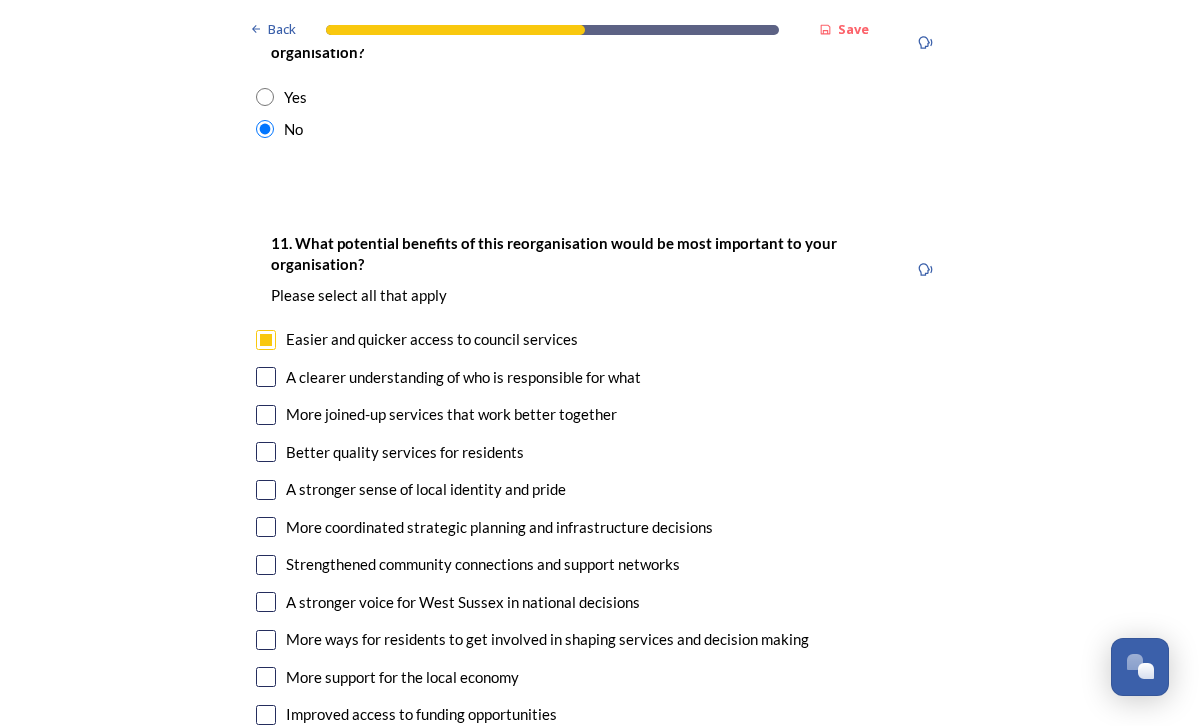 click at bounding box center [266, 377] 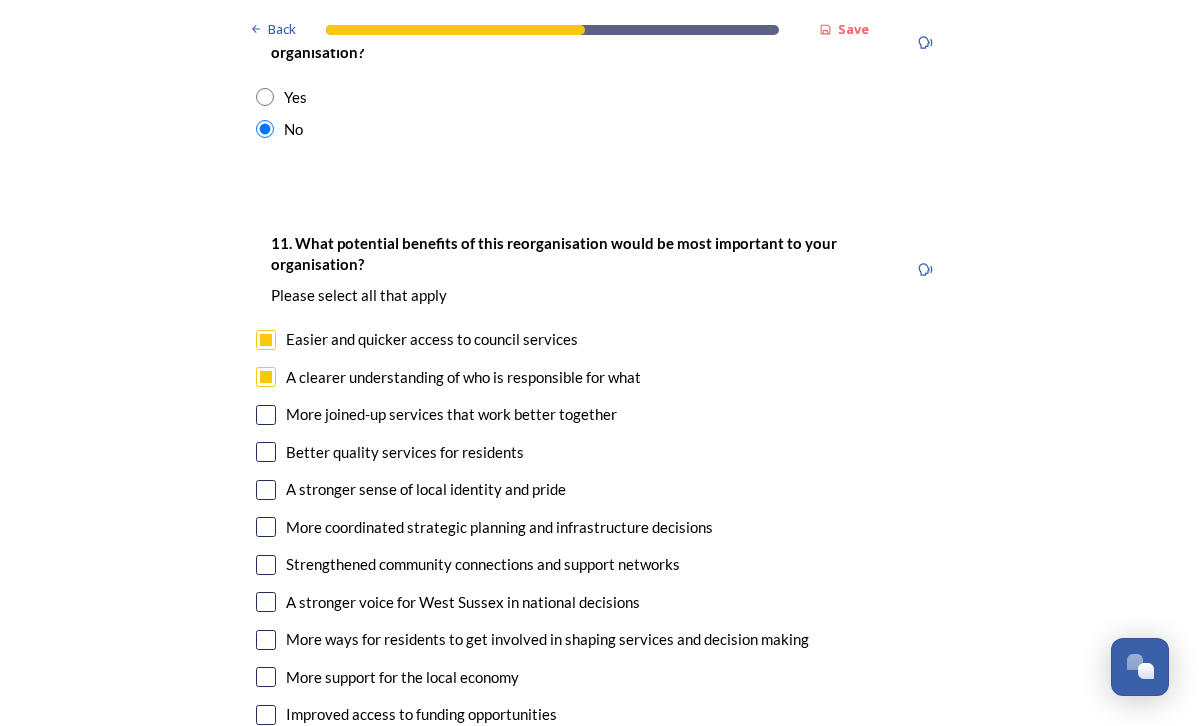 click at bounding box center (266, 415) 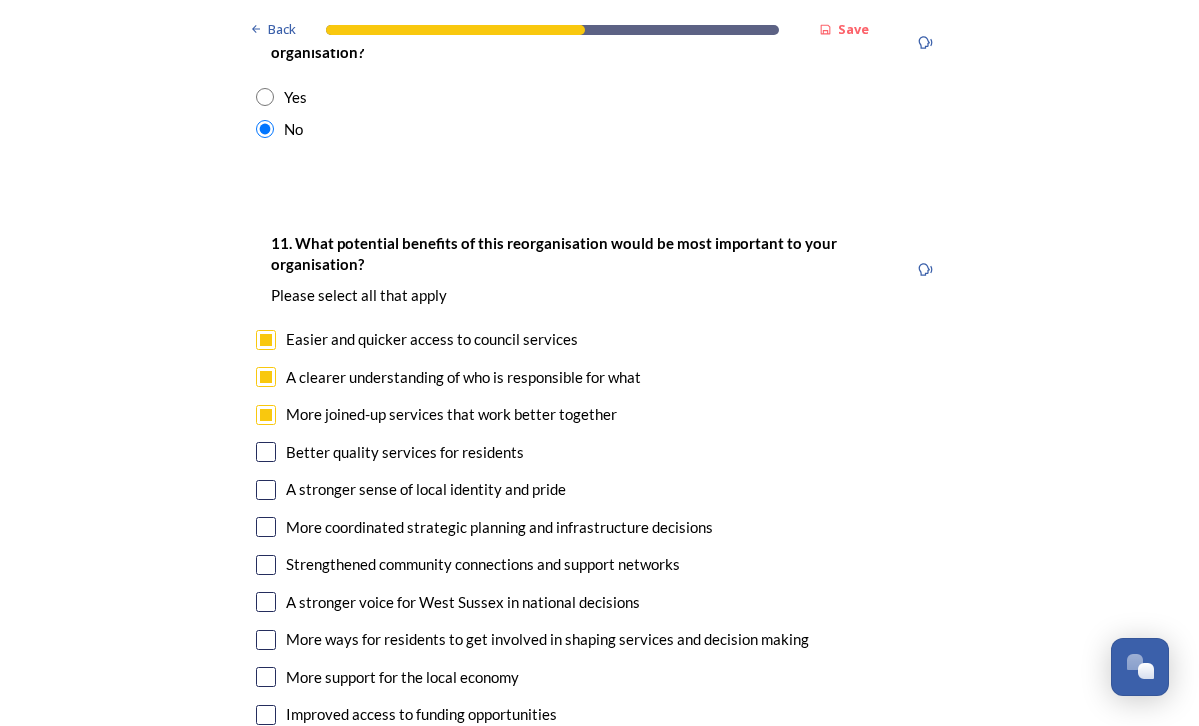click at bounding box center [266, 452] 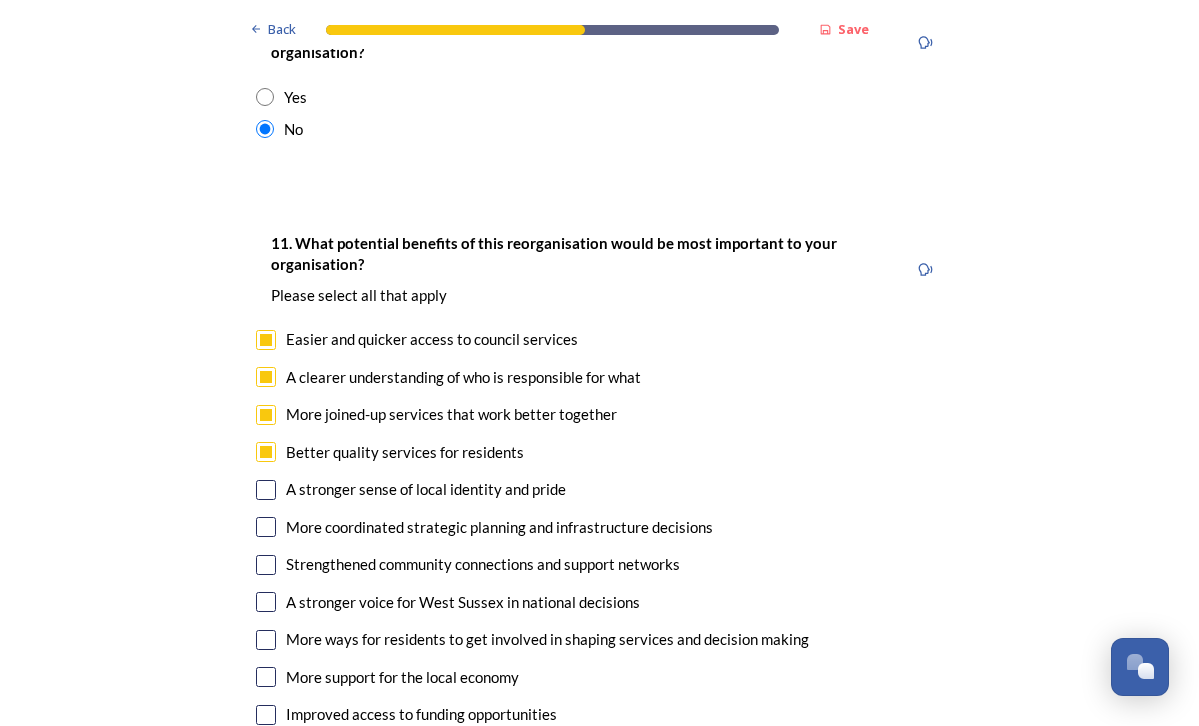 click at bounding box center (266, 527) 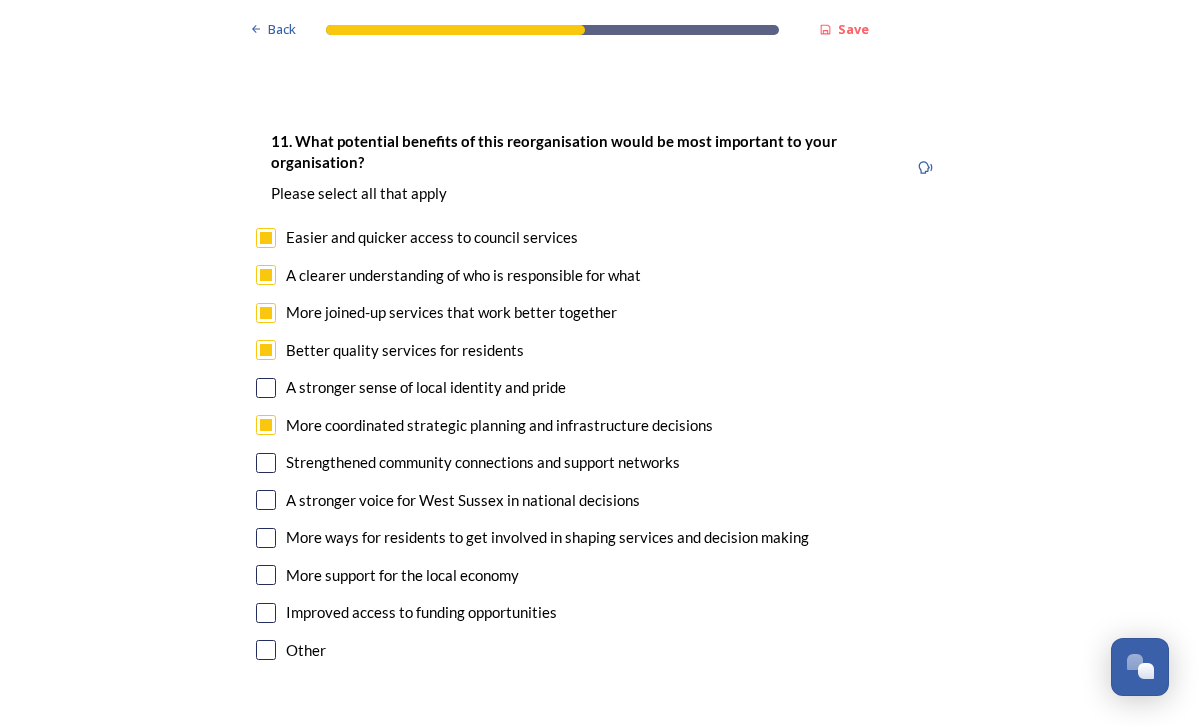 scroll, scrollTop: 4408, scrollLeft: 0, axis: vertical 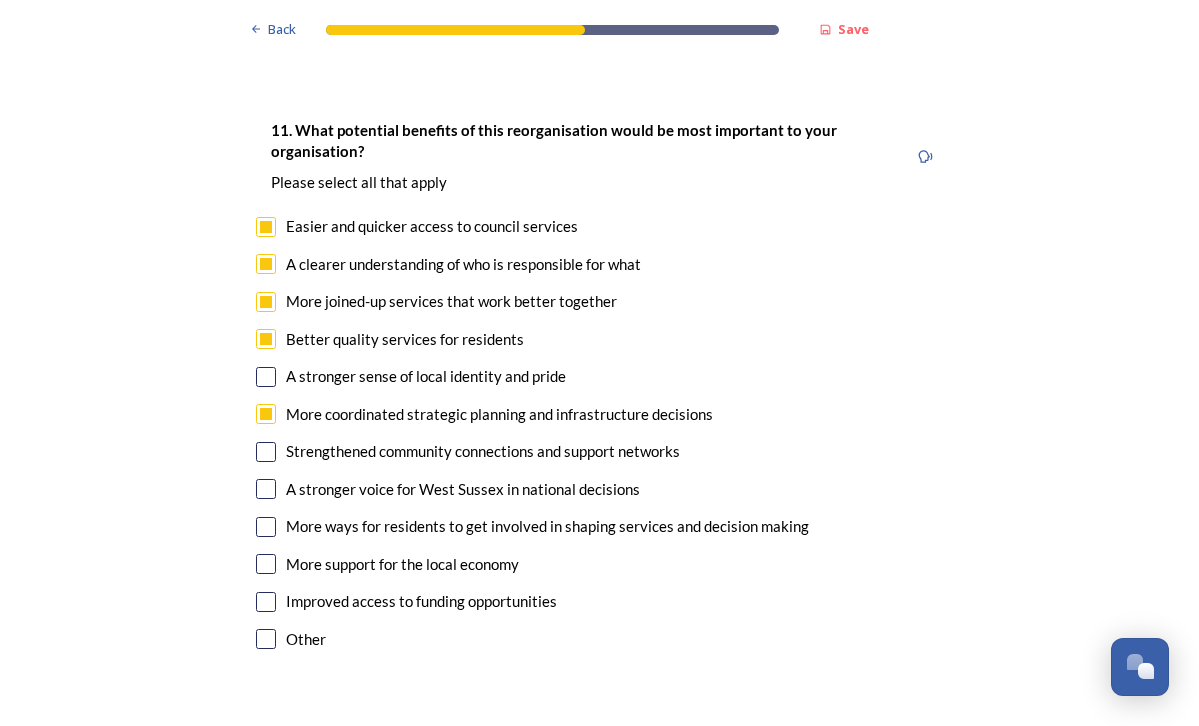 click at bounding box center (266, 452) 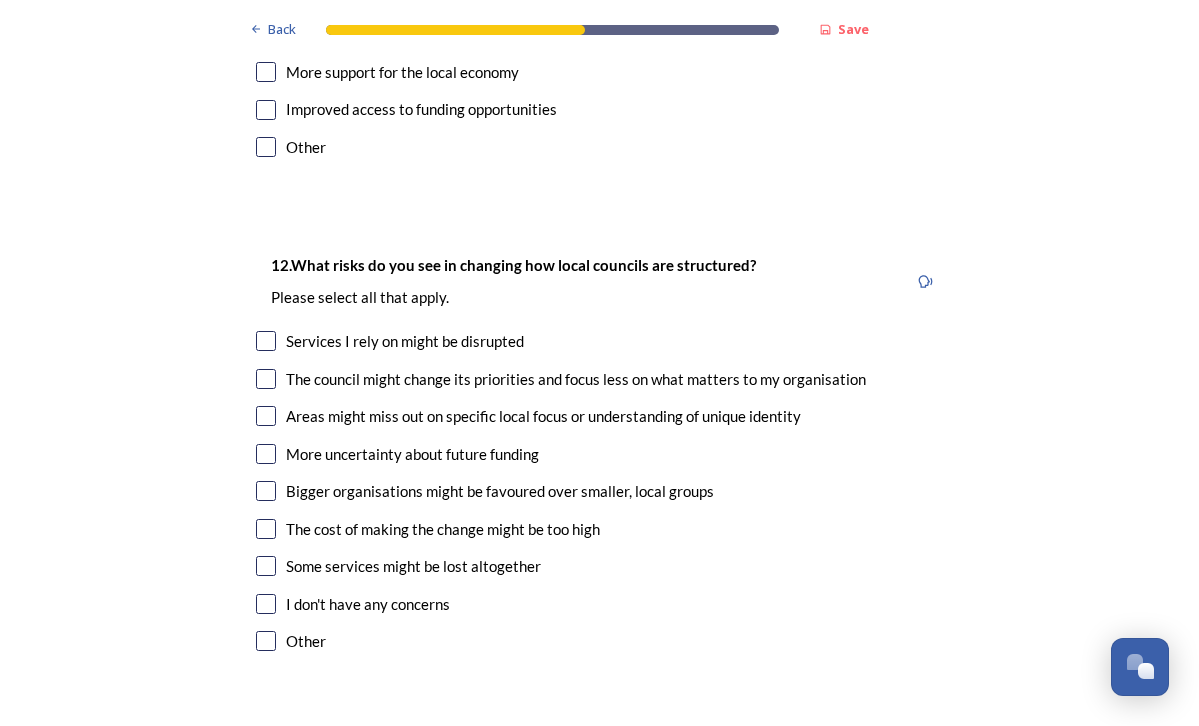 scroll, scrollTop: 4903, scrollLeft: 0, axis: vertical 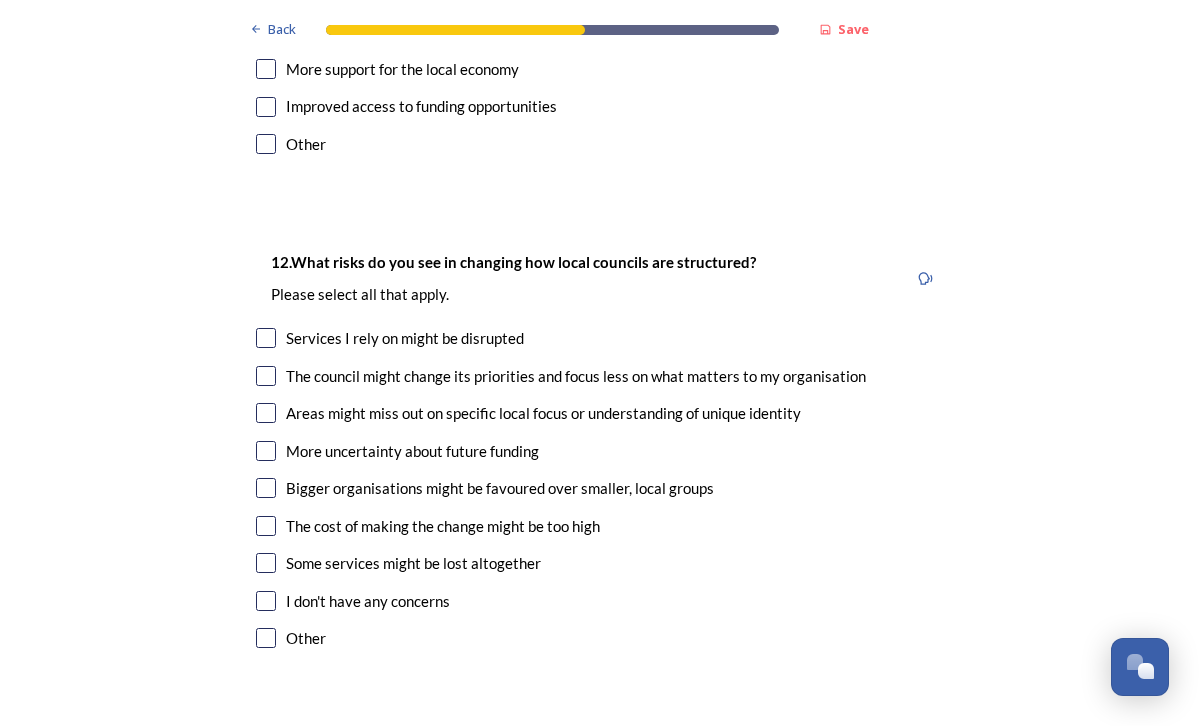 click at bounding box center [266, 338] 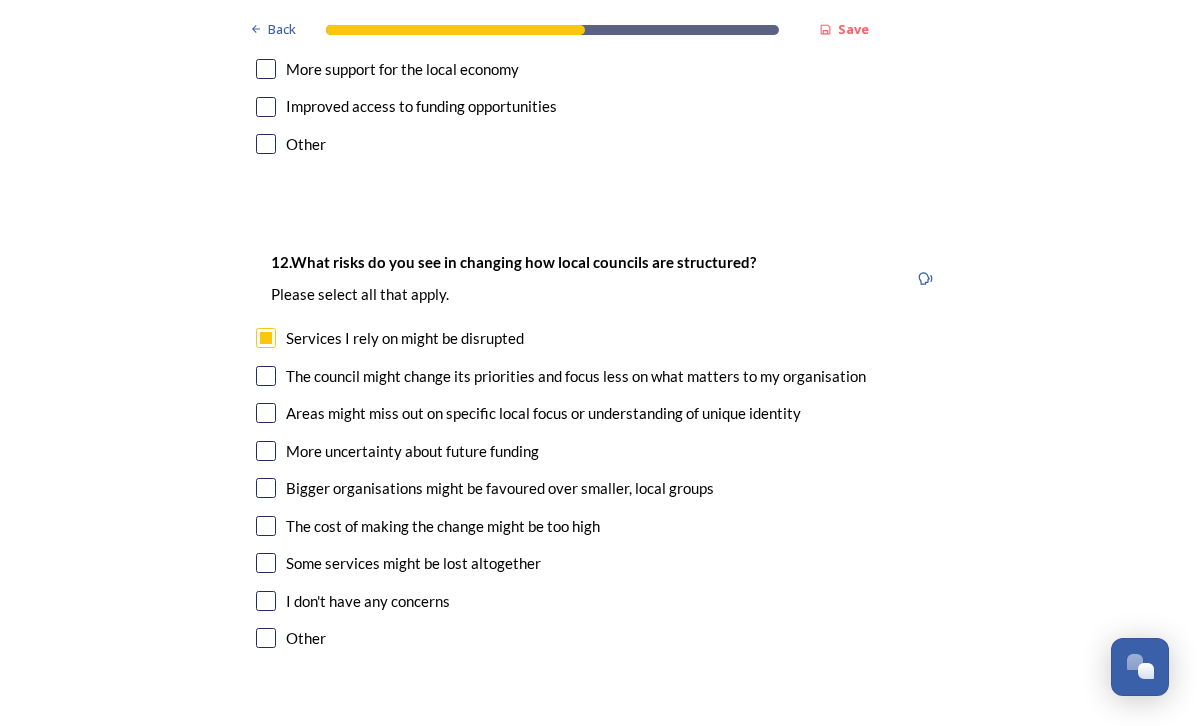 click at bounding box center (266, 376) 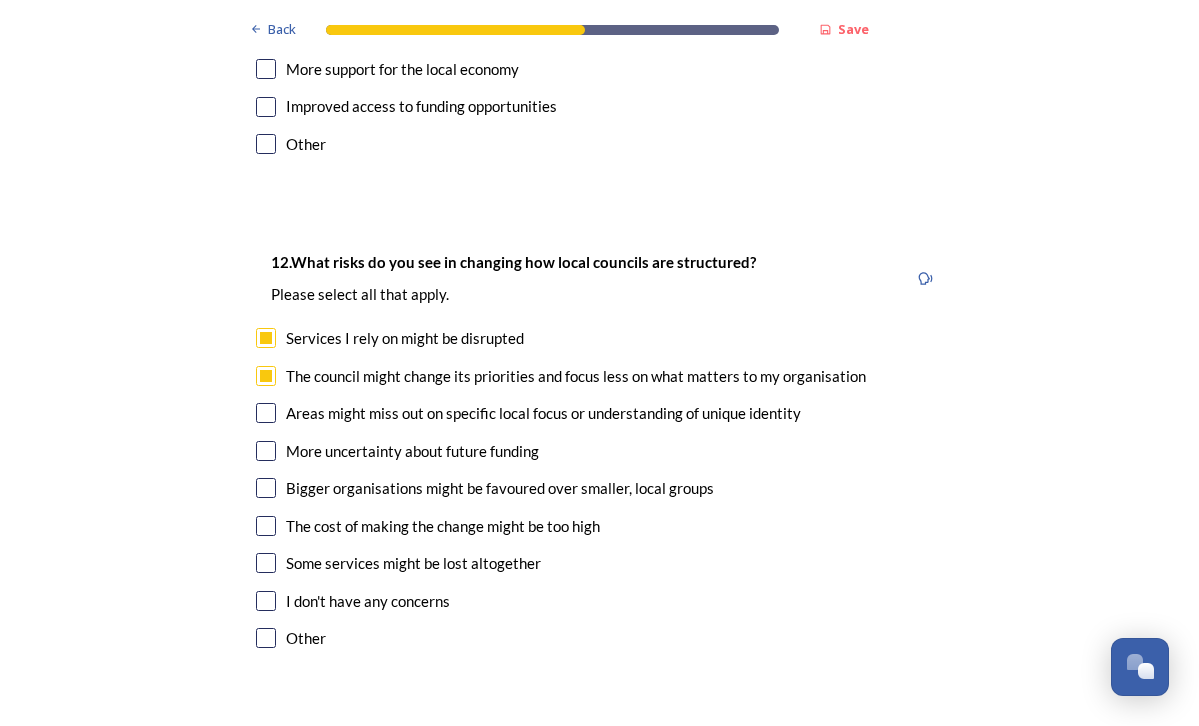 click at bounding box center (266, 413) 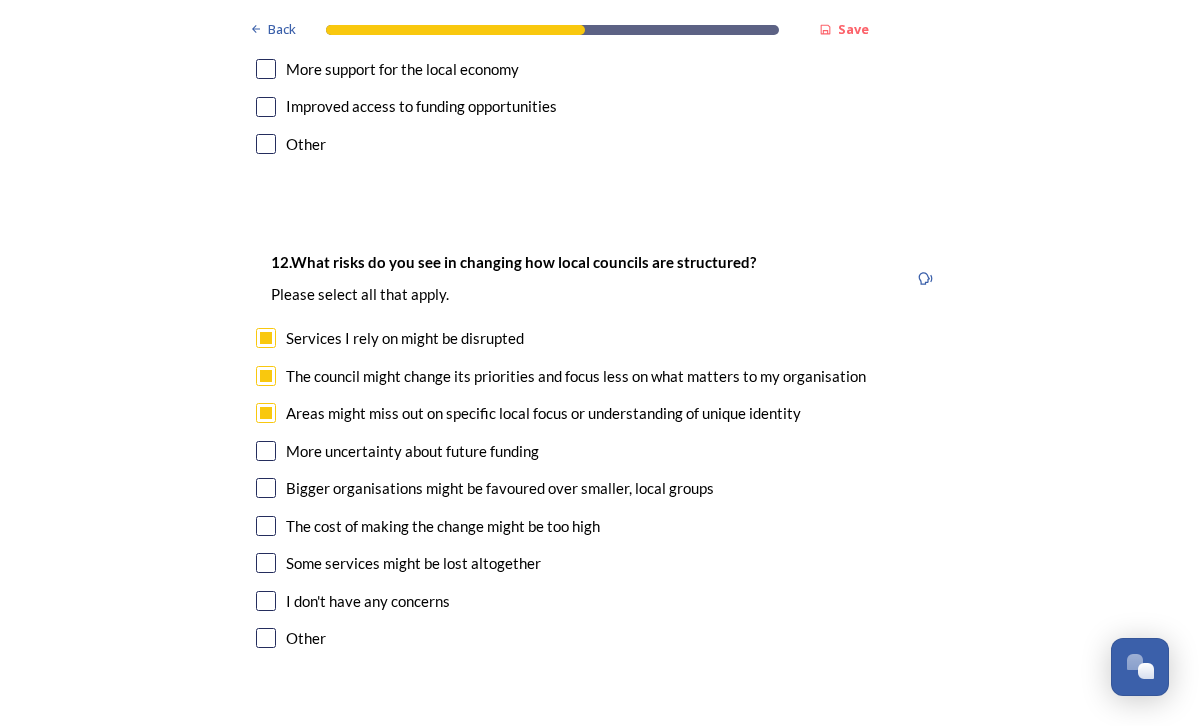 click at bounding box center (266, 451) 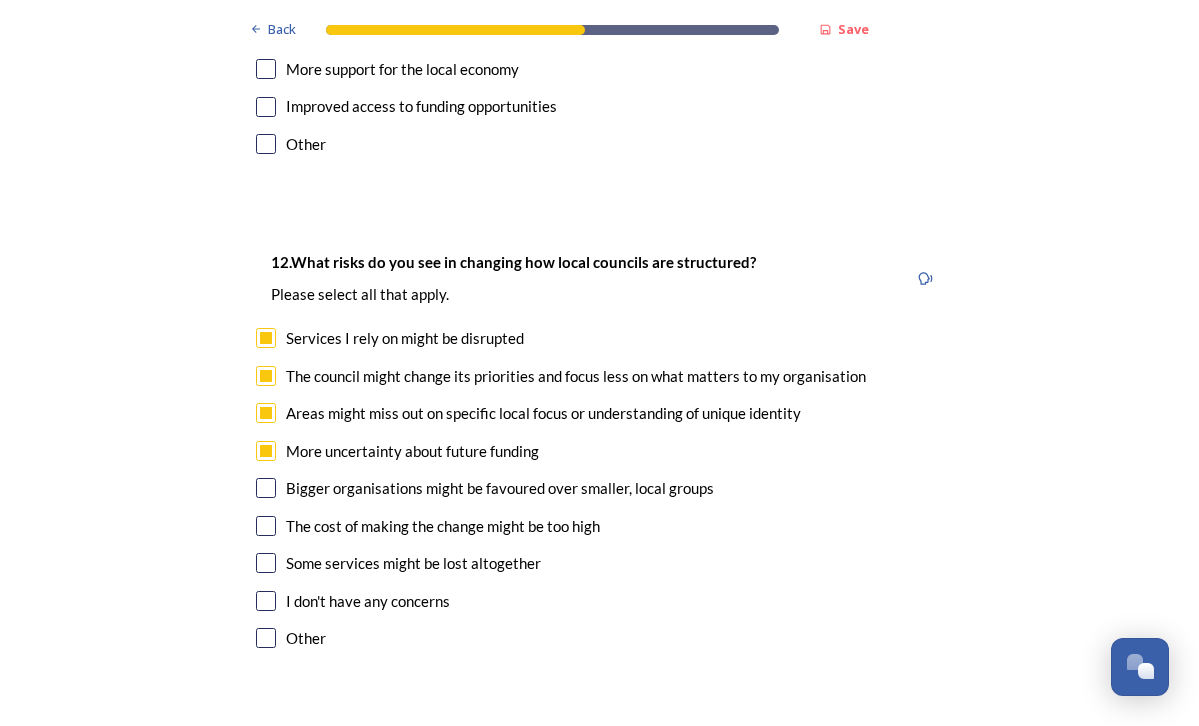 click at bounding box center (266, 488) 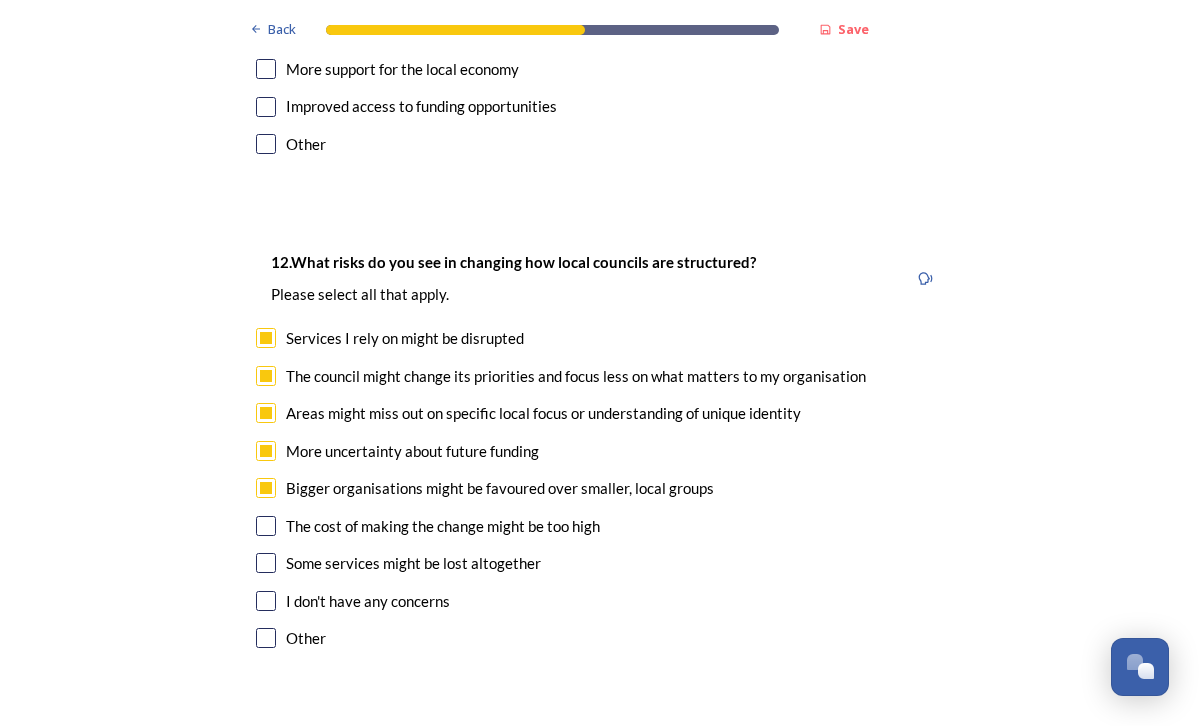 click at bounding box center (266, 526) 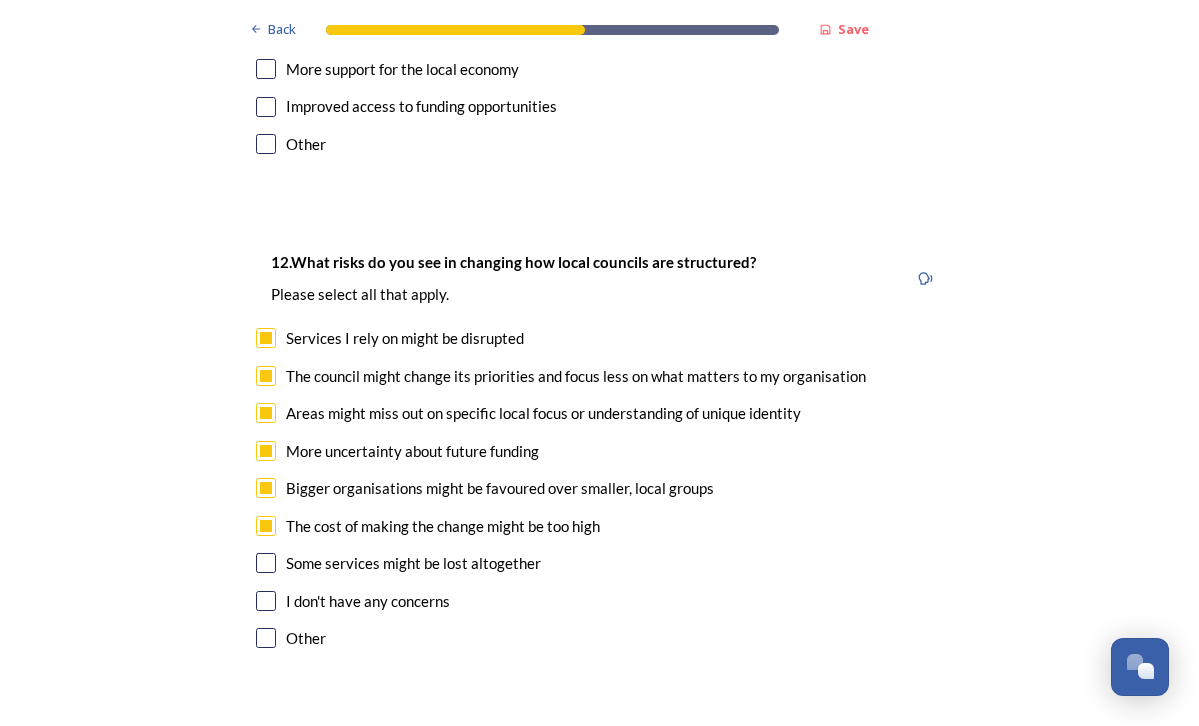click at bounding box center [266, 563] 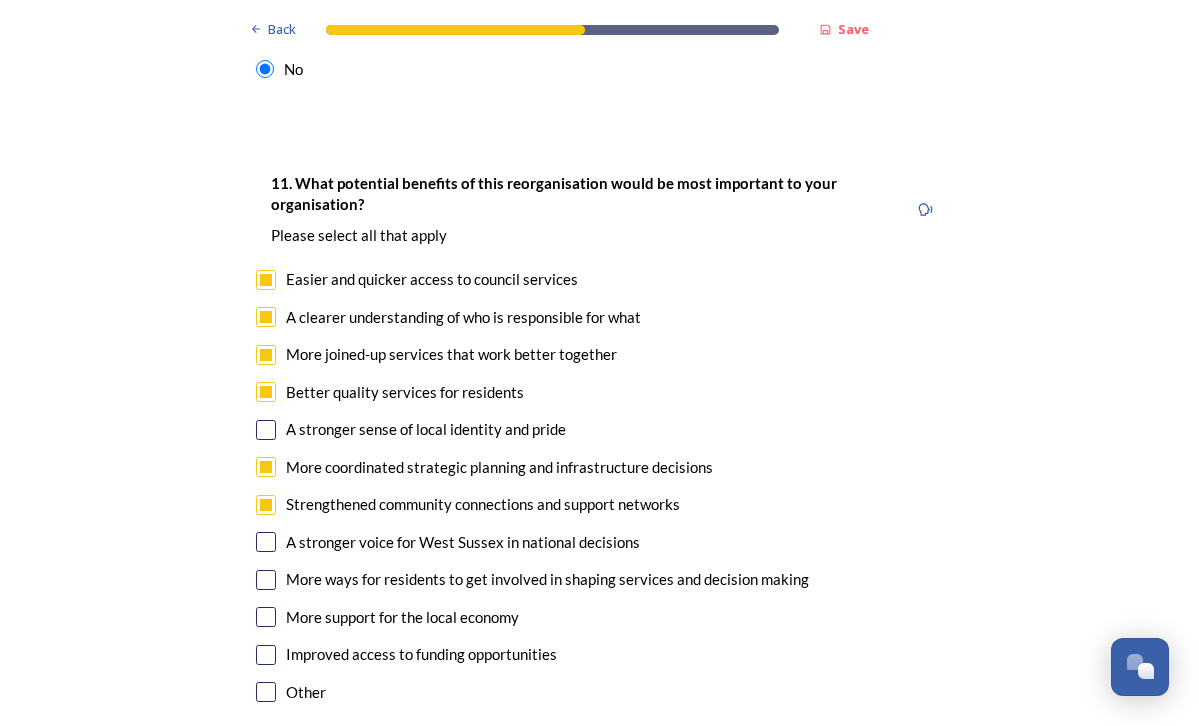 scroll, scrollTop: 4360, scrollLeft: 0, axis: vertical 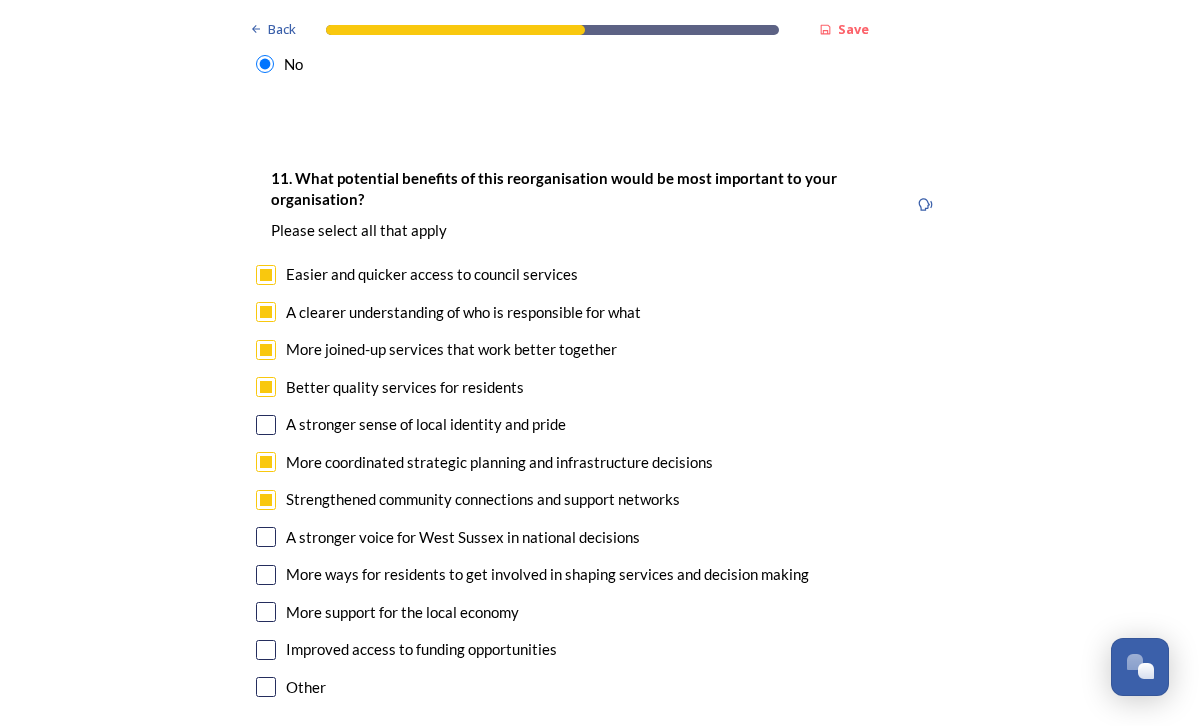 click at bounding box center [266, 500] 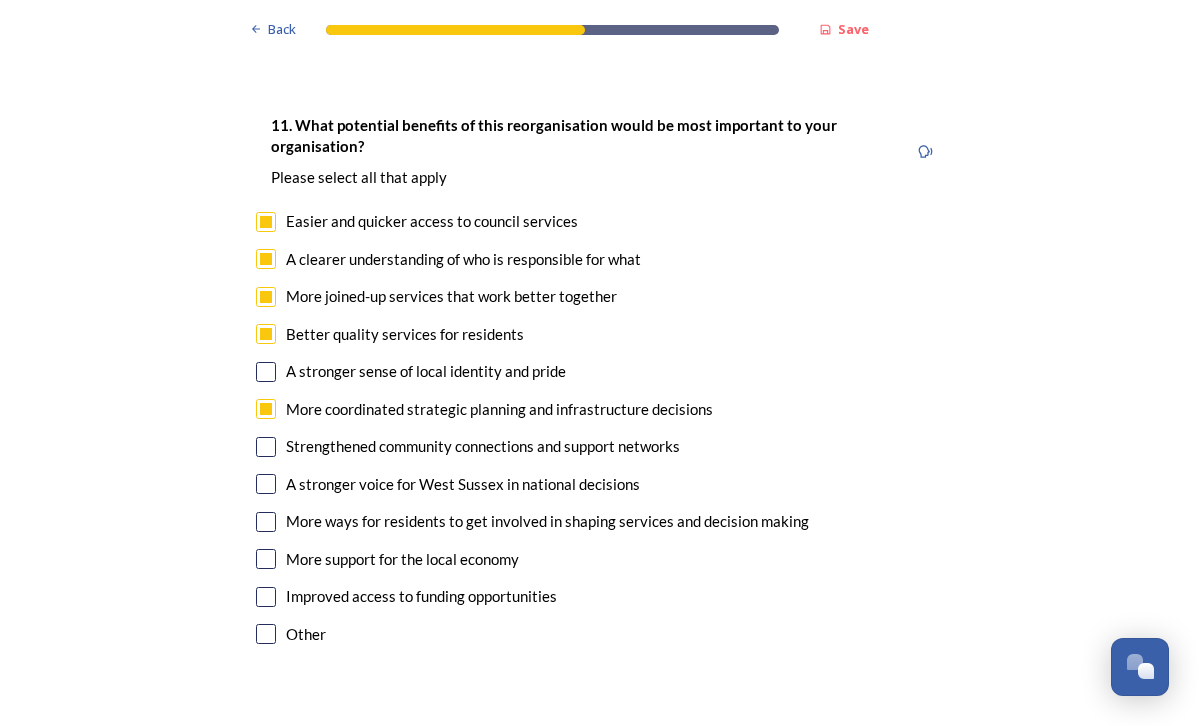 scroll, scrollTop: 4416, scrollLeft: 0, axis: vertical 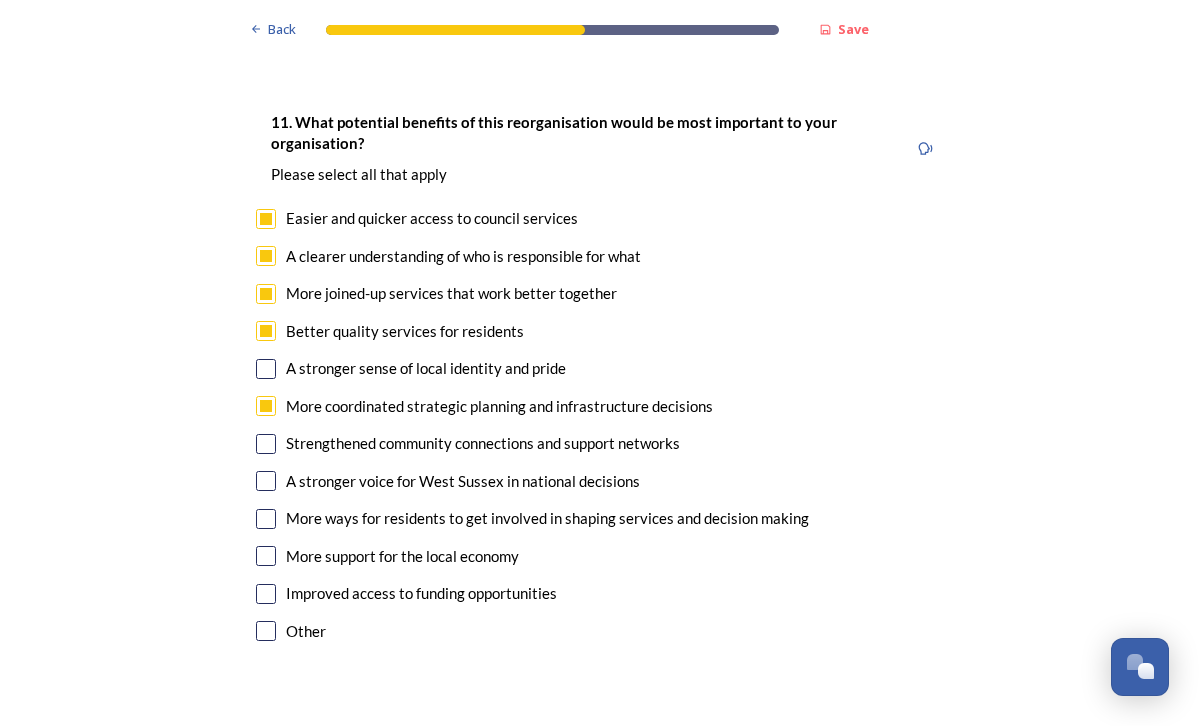 click at bounding box center [266, 519] 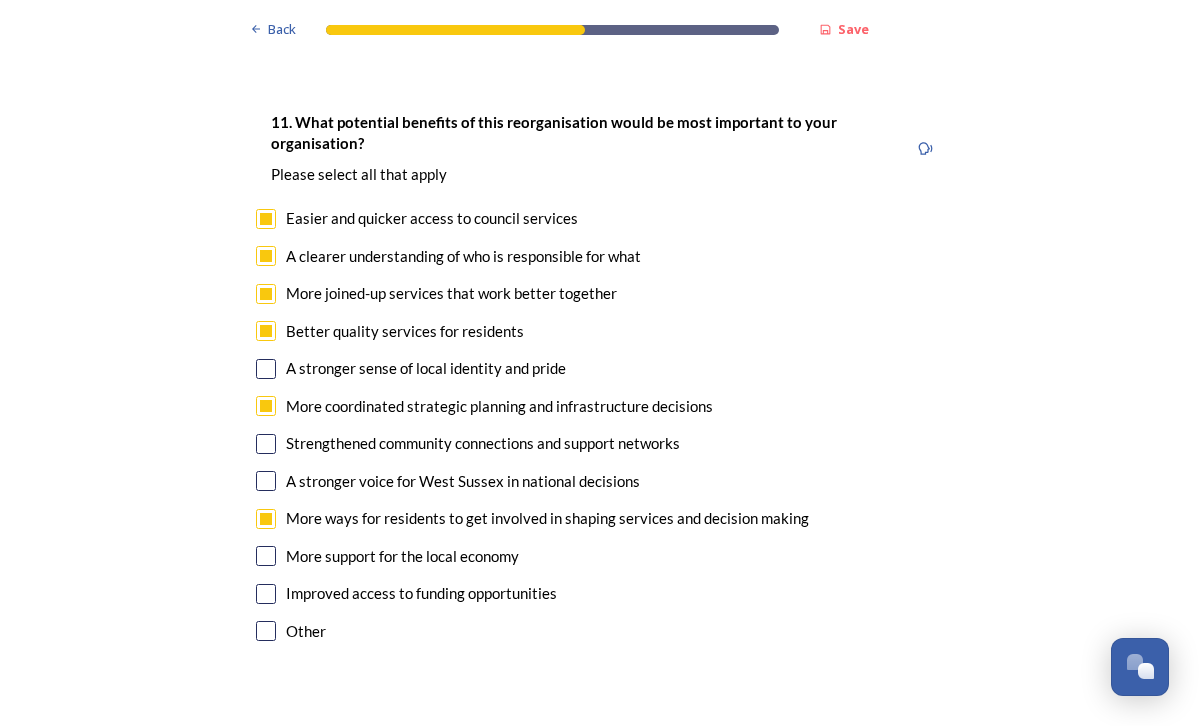 click at bounding box center [266, 556] 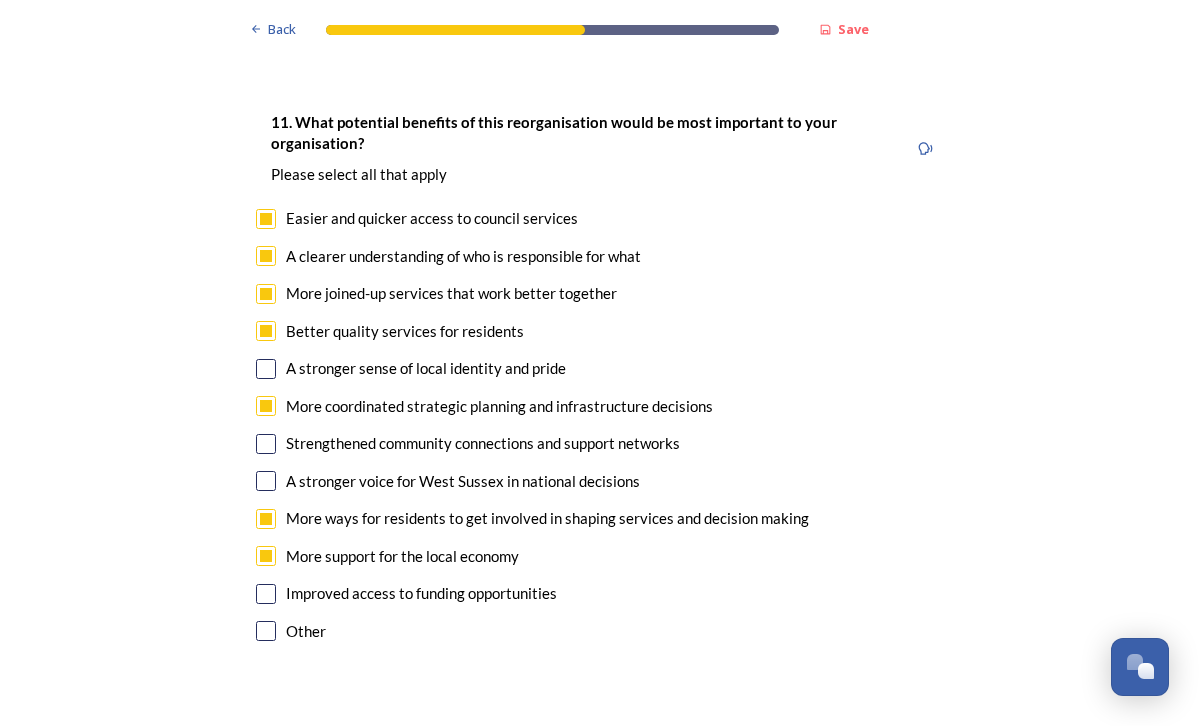 click at bounding box center [266, 594] 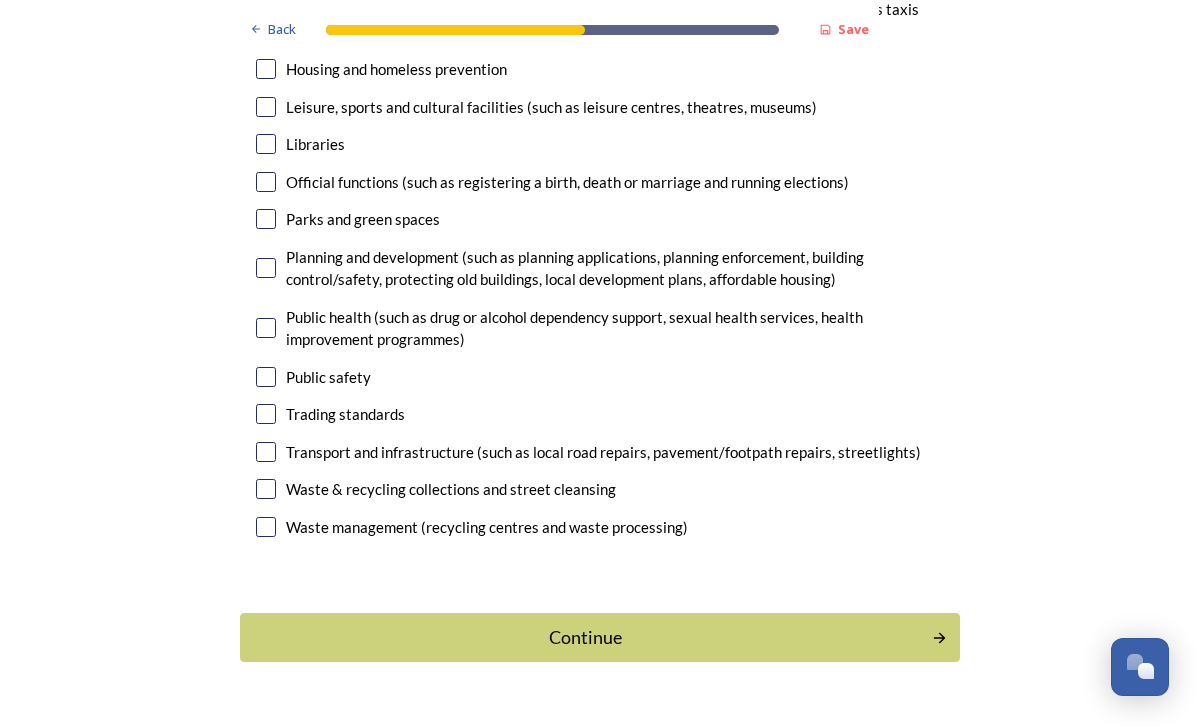 scroll, scrollTop: 6052, scrollLeft: 0, axis: vertical 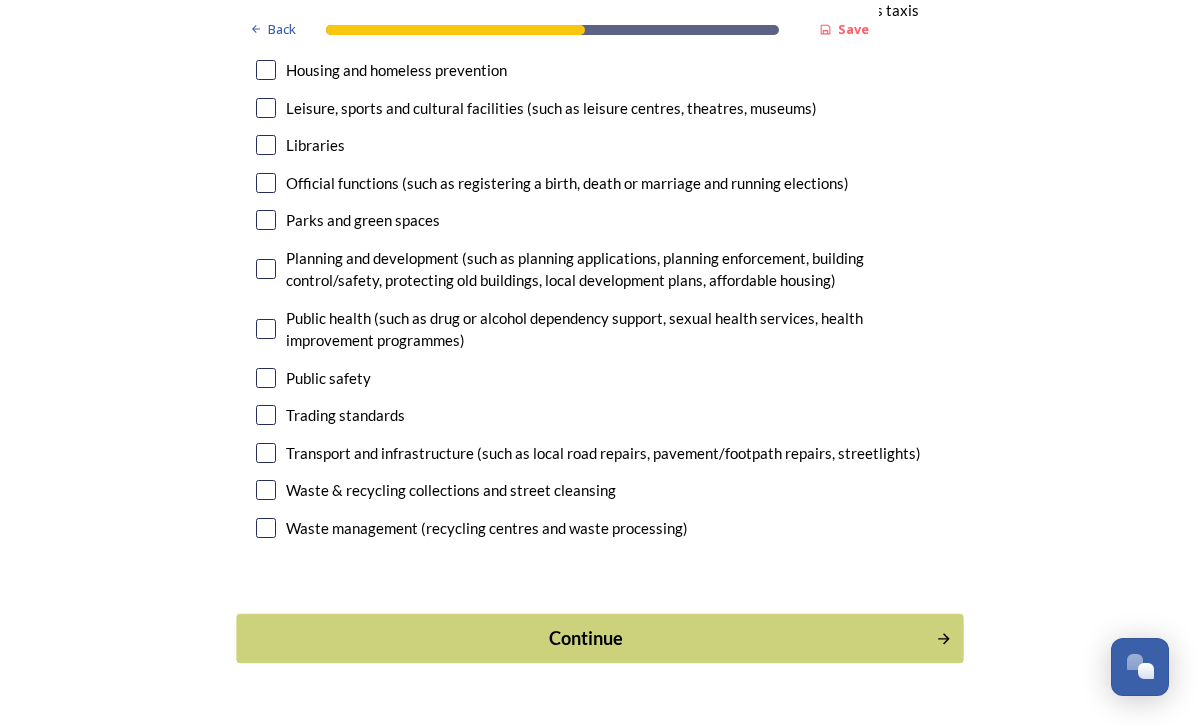 click on "Continue" at bounding box center (585, 638) 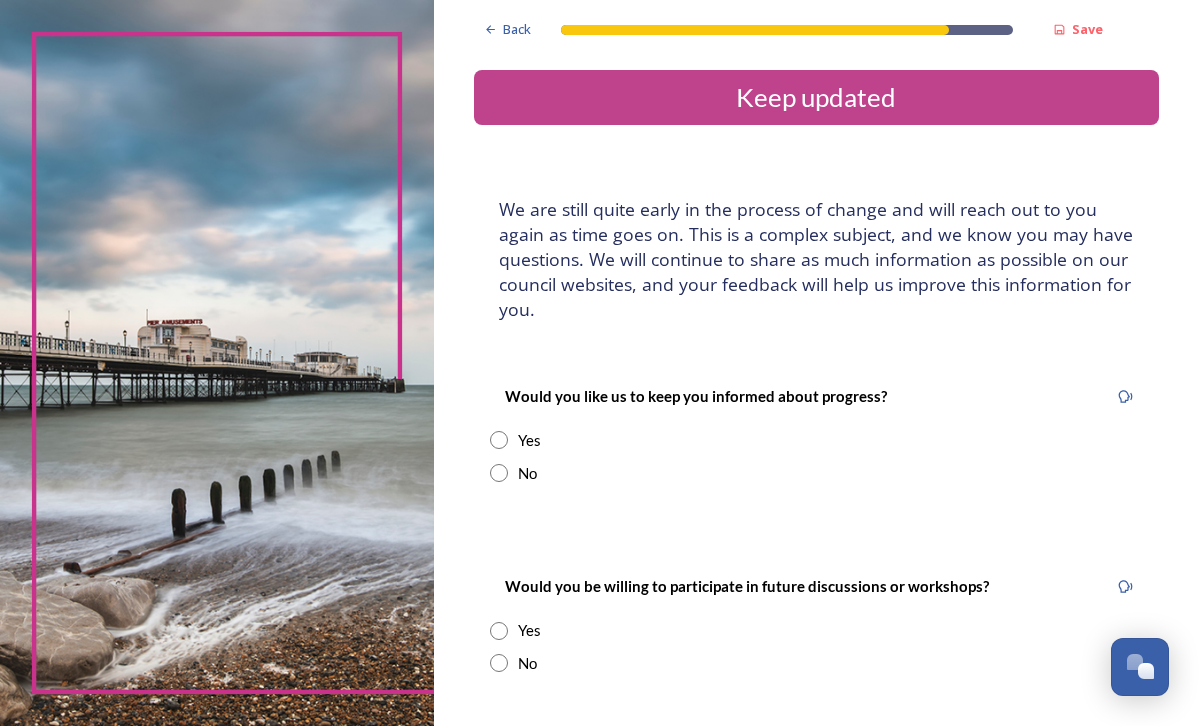 click at bounding box center (499, 440) 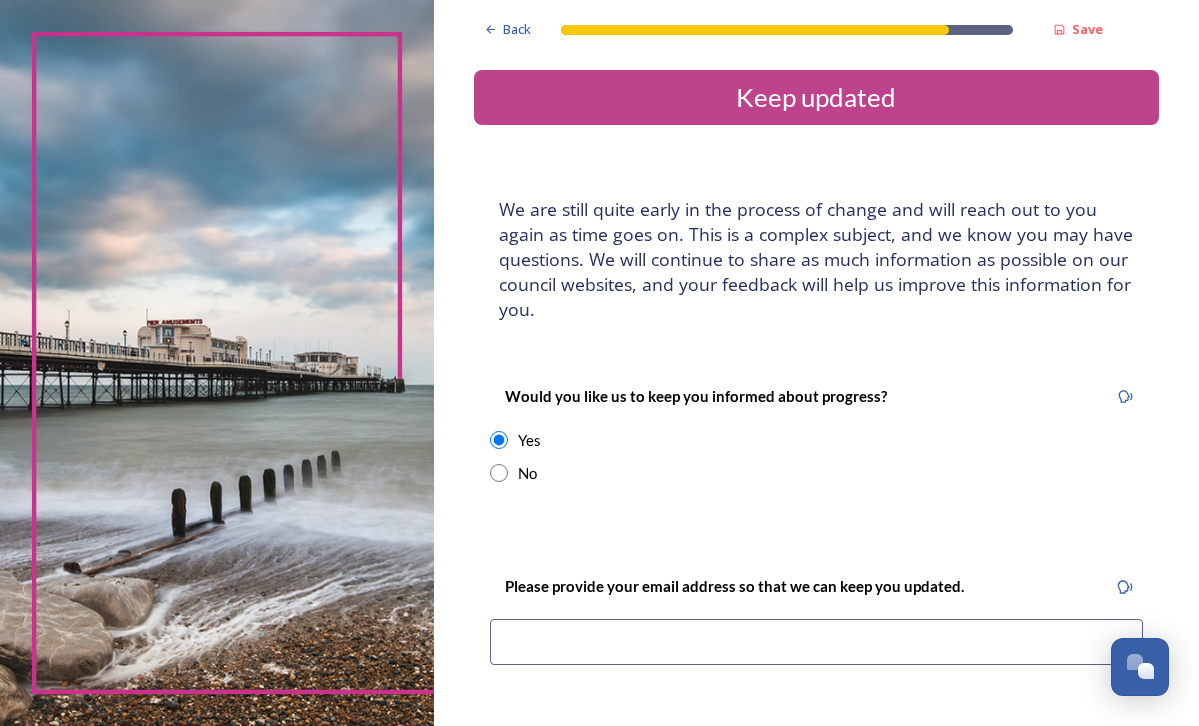 click at bounding box center [816, 642] 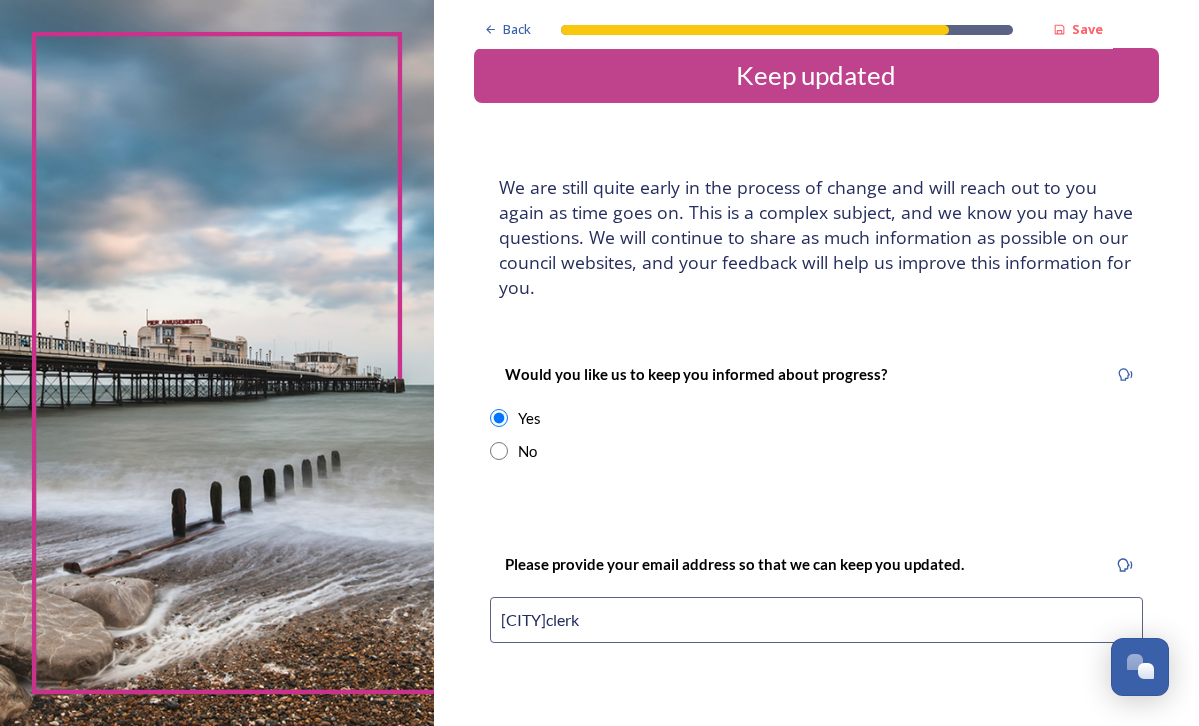 scroll, scrollTop: 0, scrollLeft: 0, axis: both 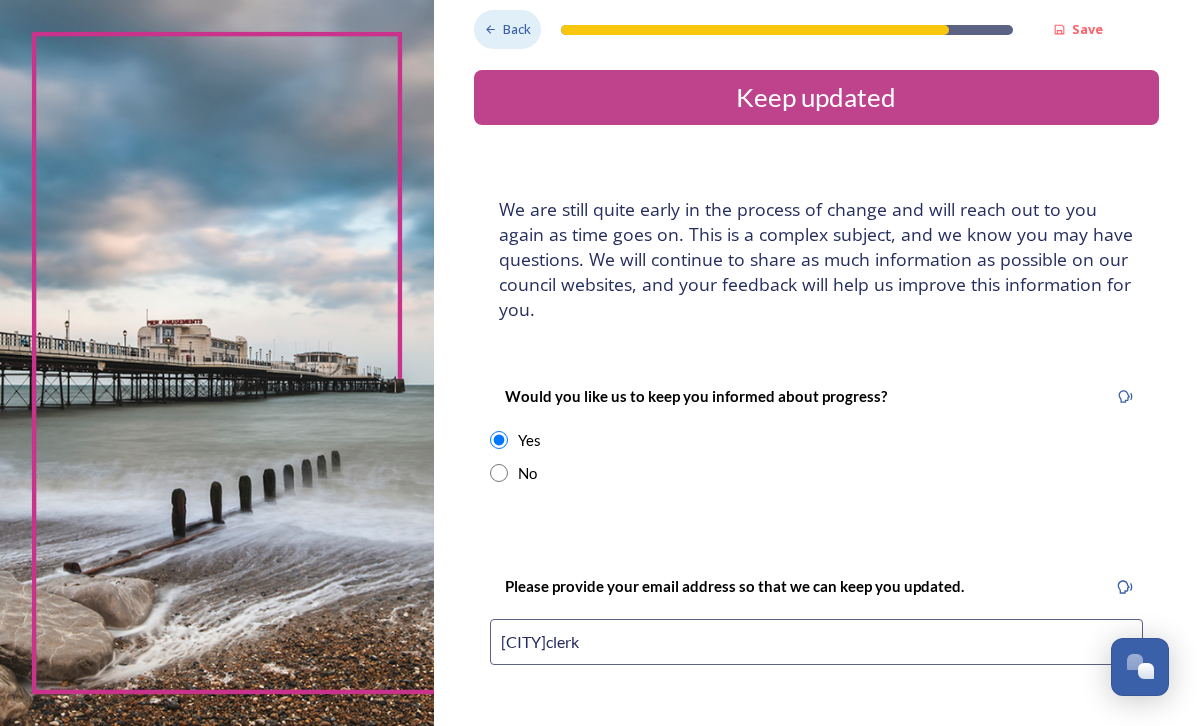 type on "[CITY]clerk" 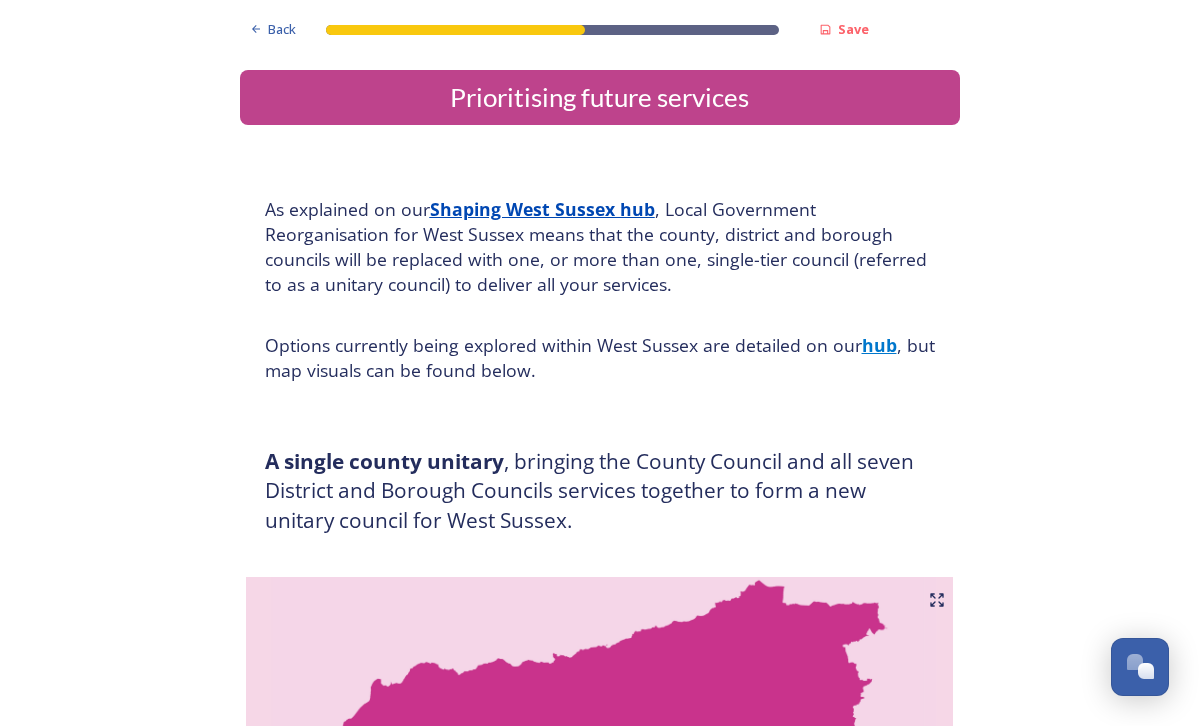 scroll, scrollTop: 0, scrollLeft: 0, axis: both 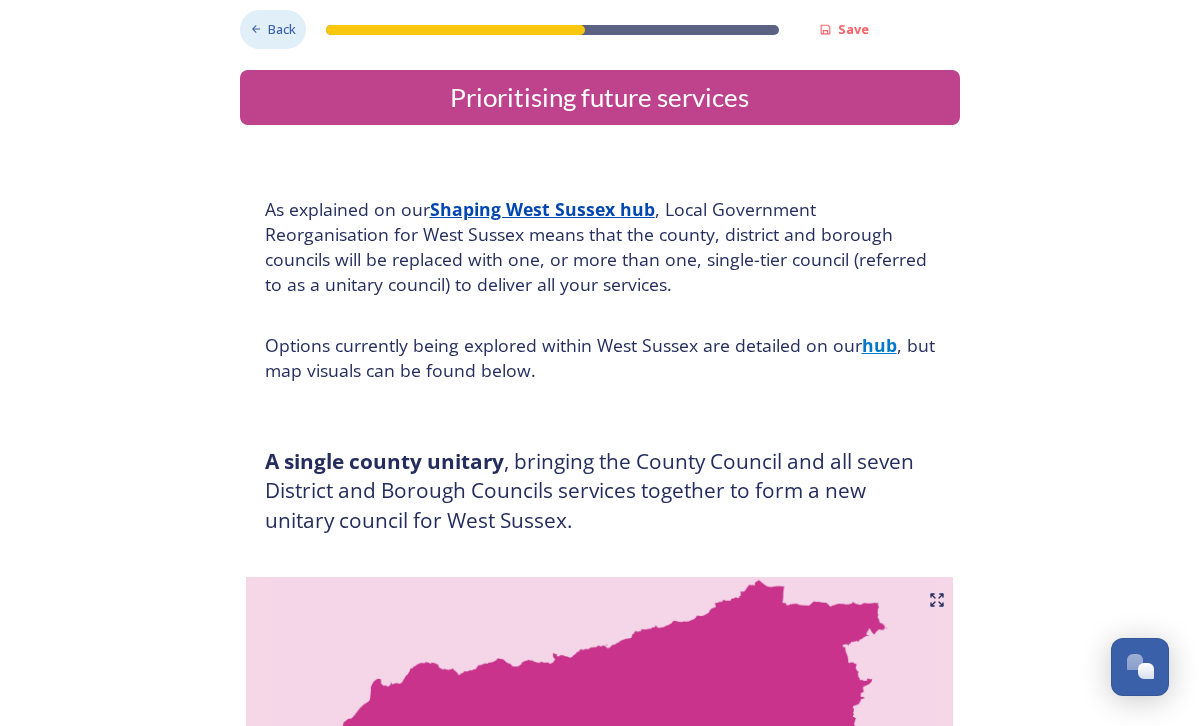 click on "Back" at bounding box center [282, 29] 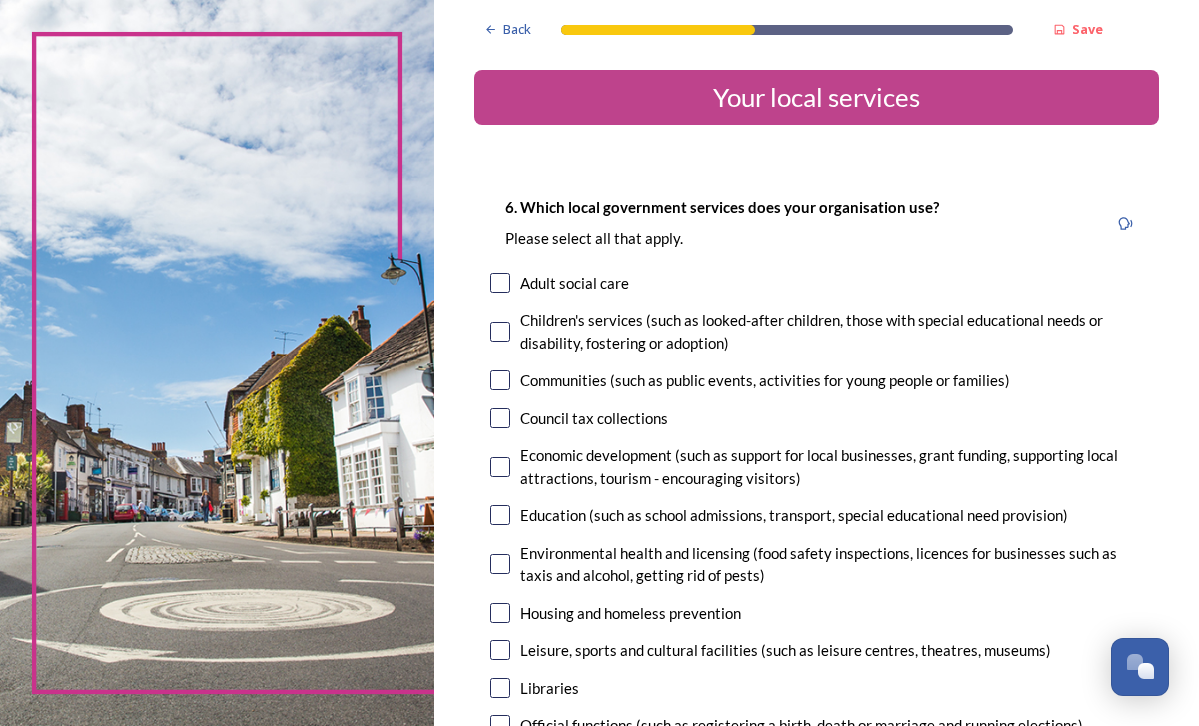 scroll, scrollTop: 0, scrollLeft: 0, axis: both 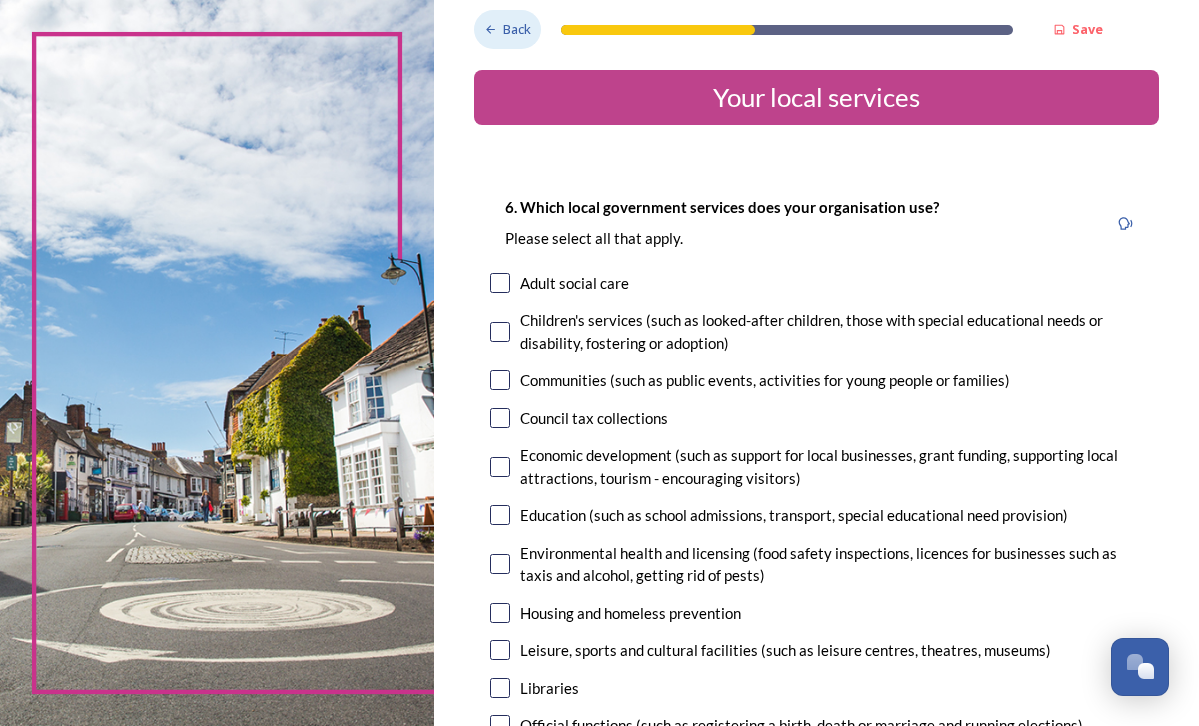 click 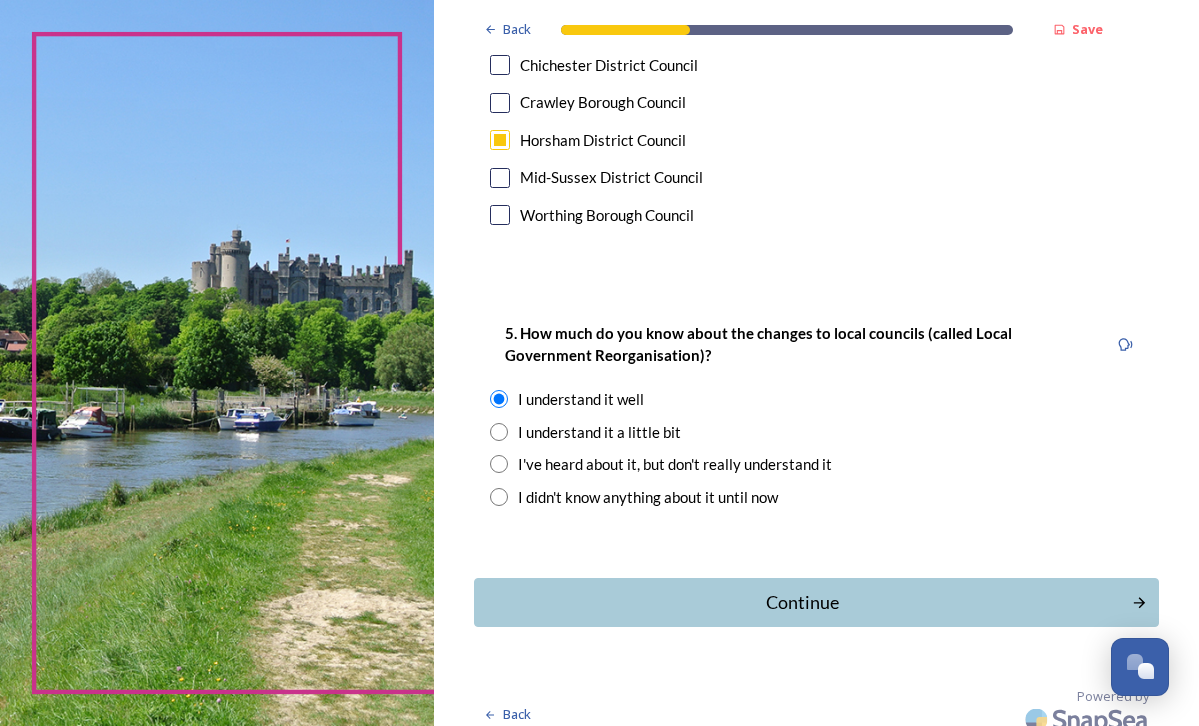 scroll, scrollTop: 1470, scrollLeft: 0, axis: vertical 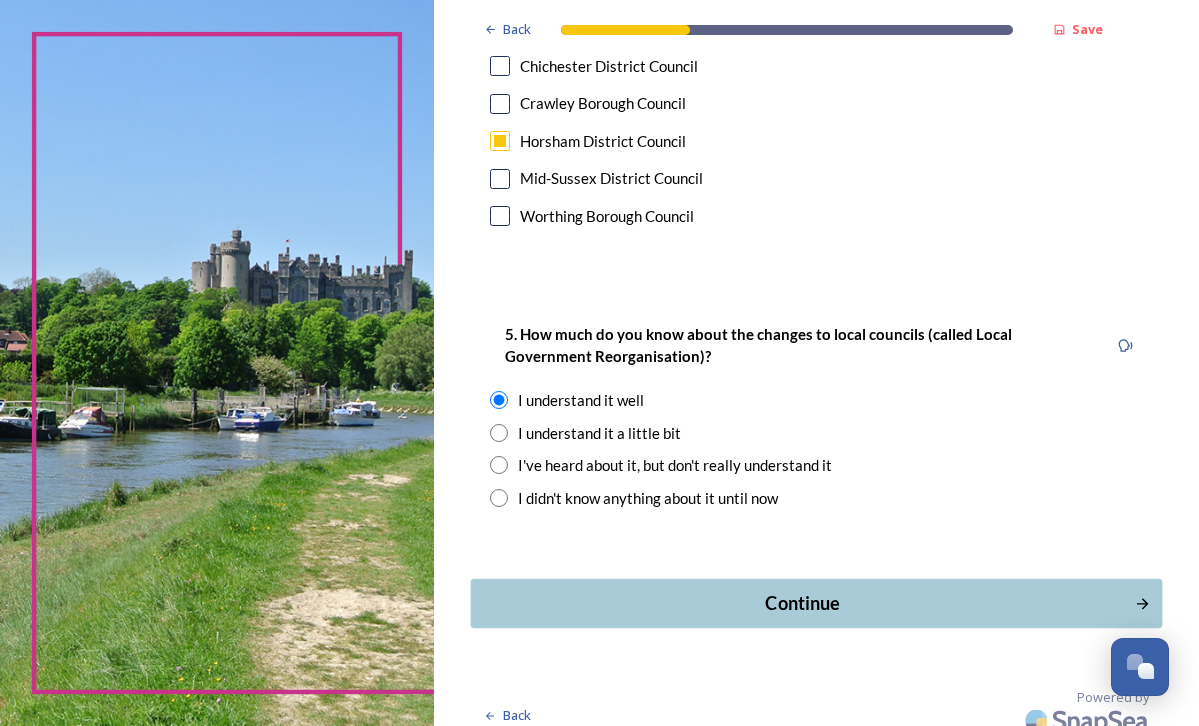 click on "Continue" at bounding box center [803, 603] 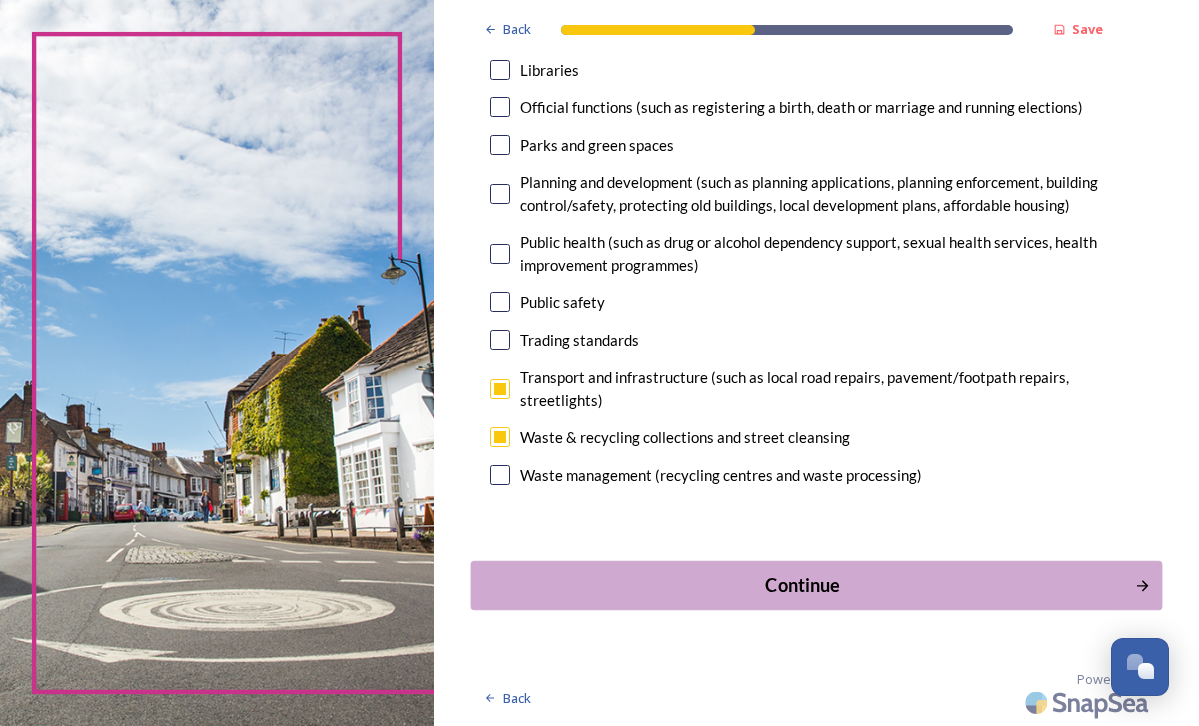 scroll, scrollTop: 626, scrollLeft: 0, axis: vertical 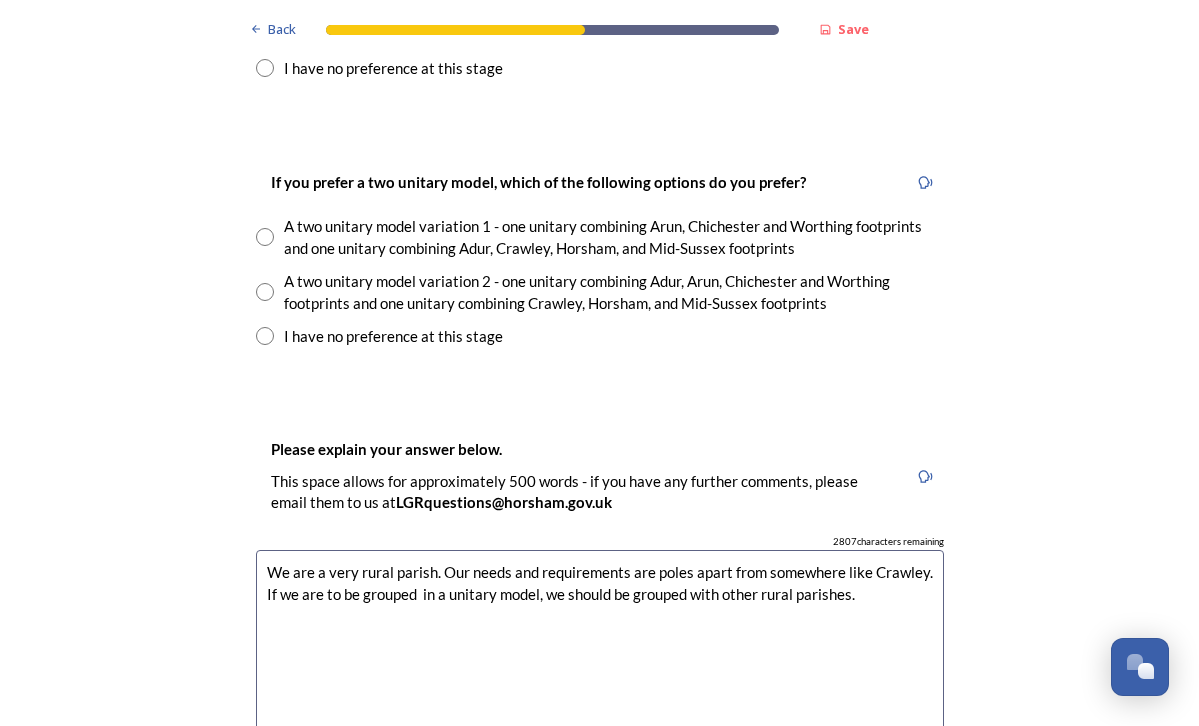 click at bounding box center [265, 292] 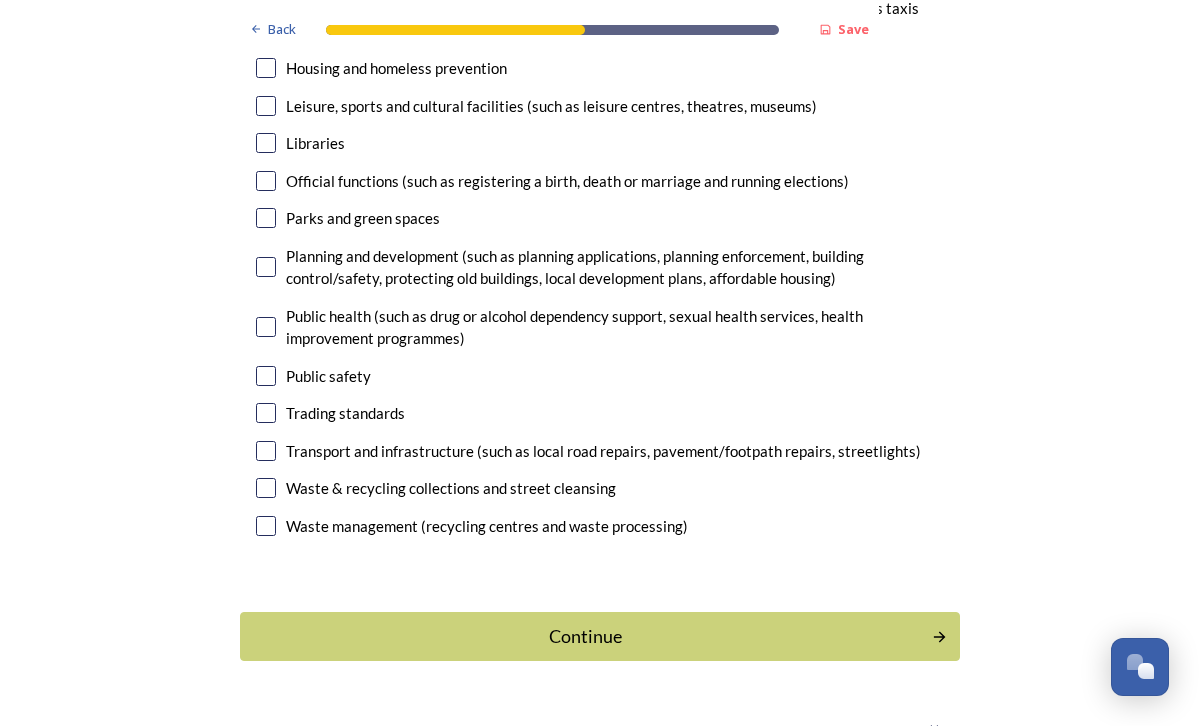 scroll, scrollTop: 6052, scrollLeft: 0, axis: vertical 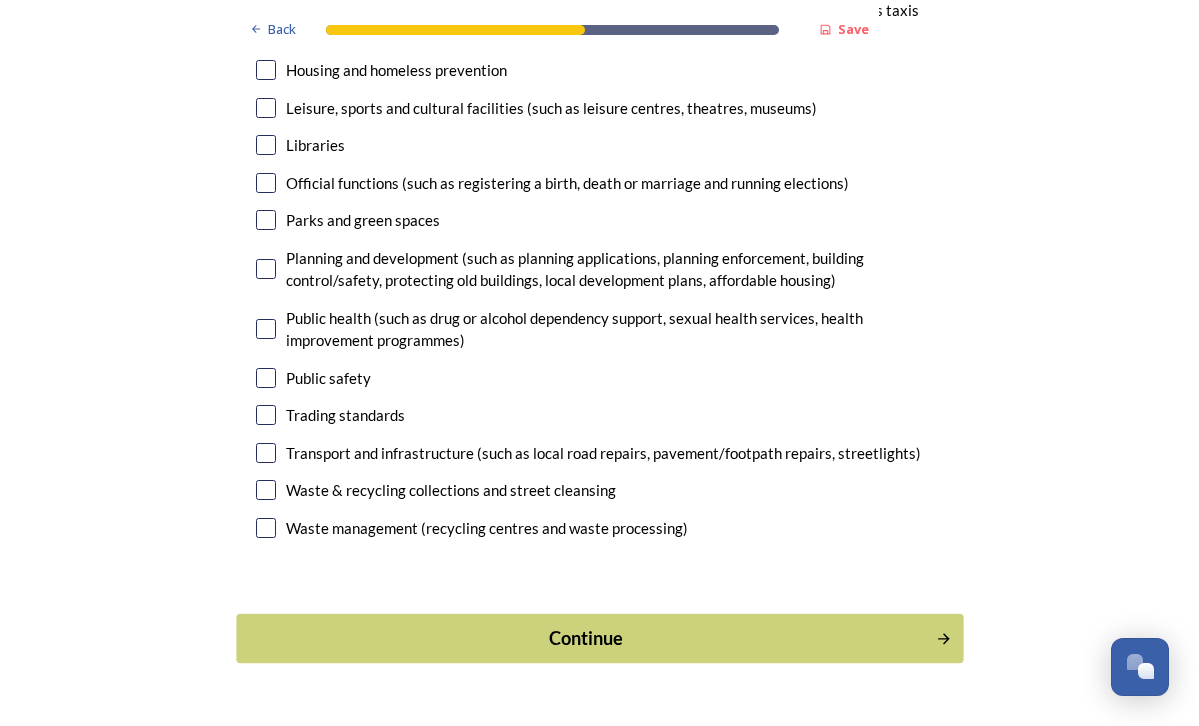 click on "Continue" at bounding box center [585, 638] 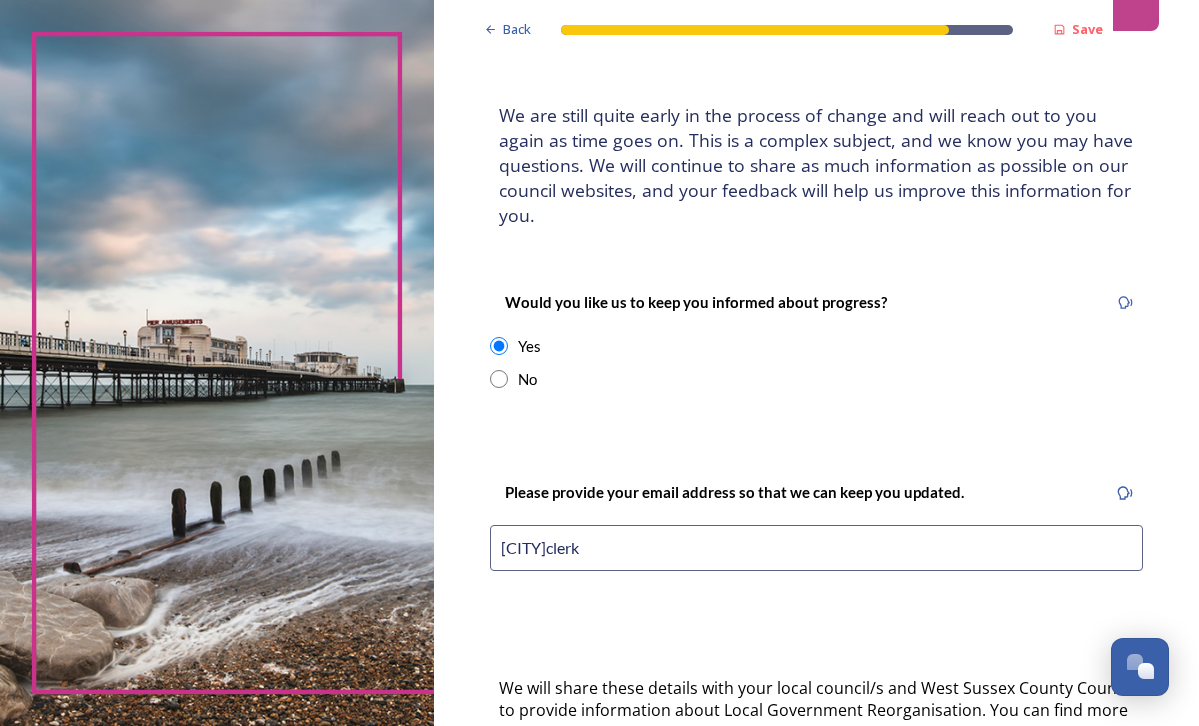 scroll, scrollTop: 98, scrollLeft: 0, axis: vertical 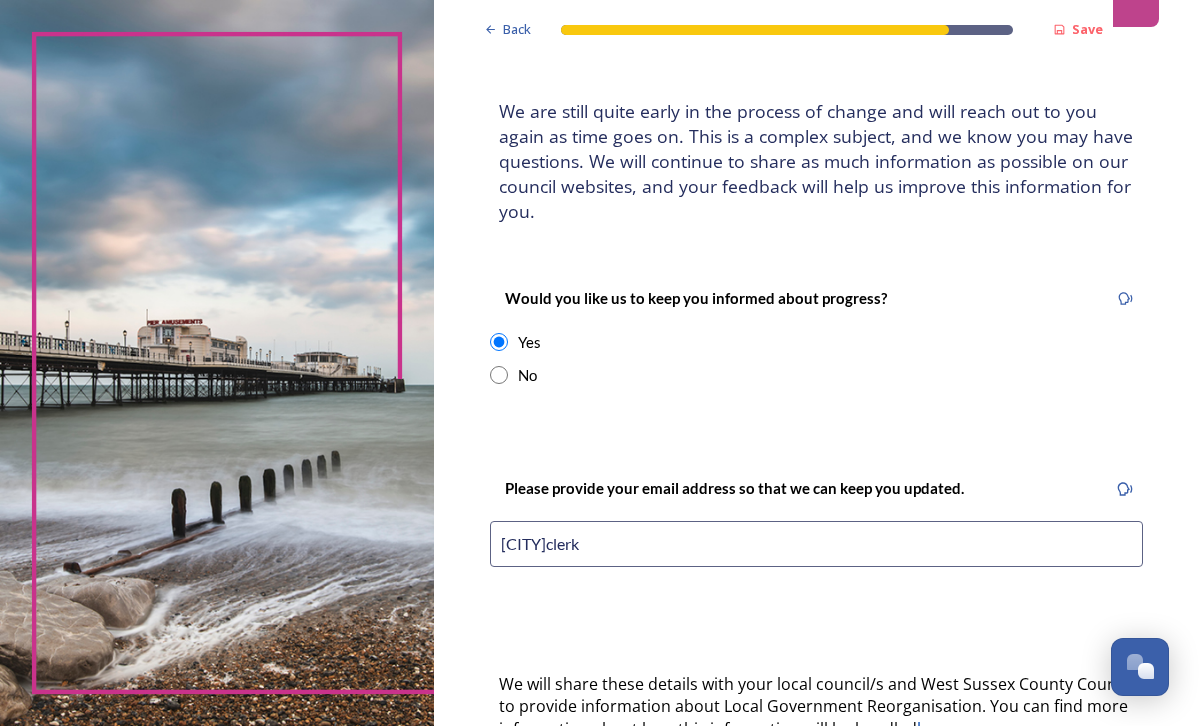 click on "[CITY]clerk" at bounding box center [816, 544] 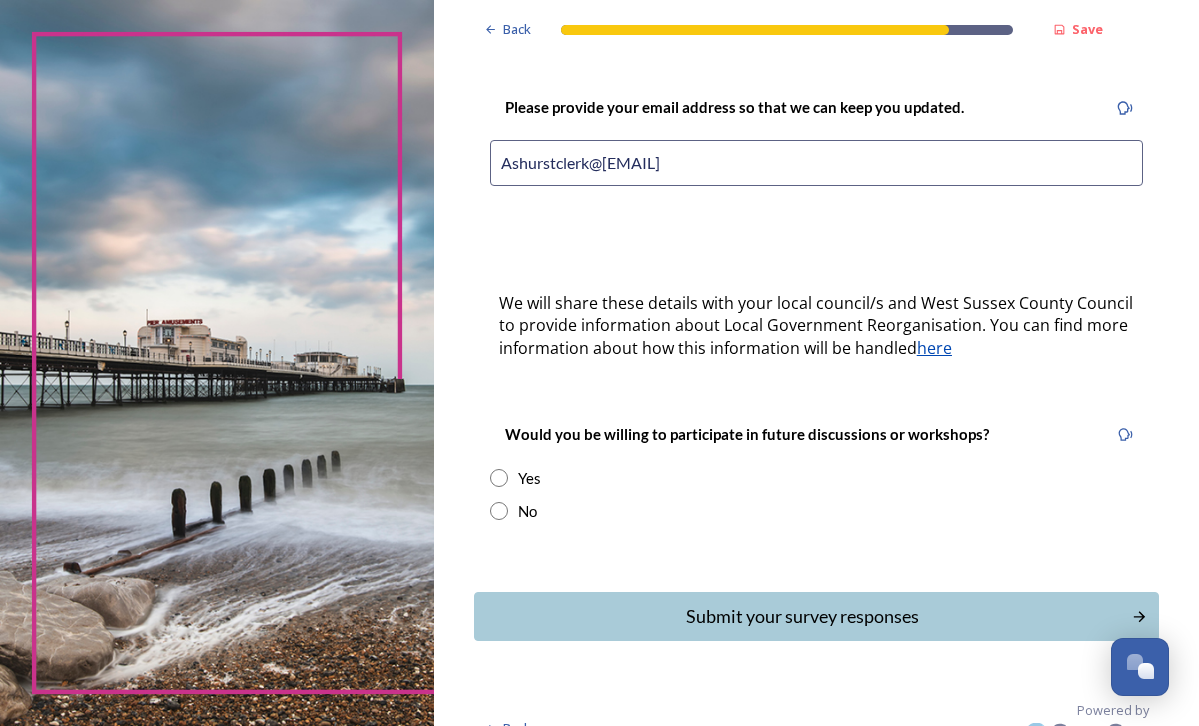 scroll, scrollTop: 481, scrollLeft: 0, axis: vertical 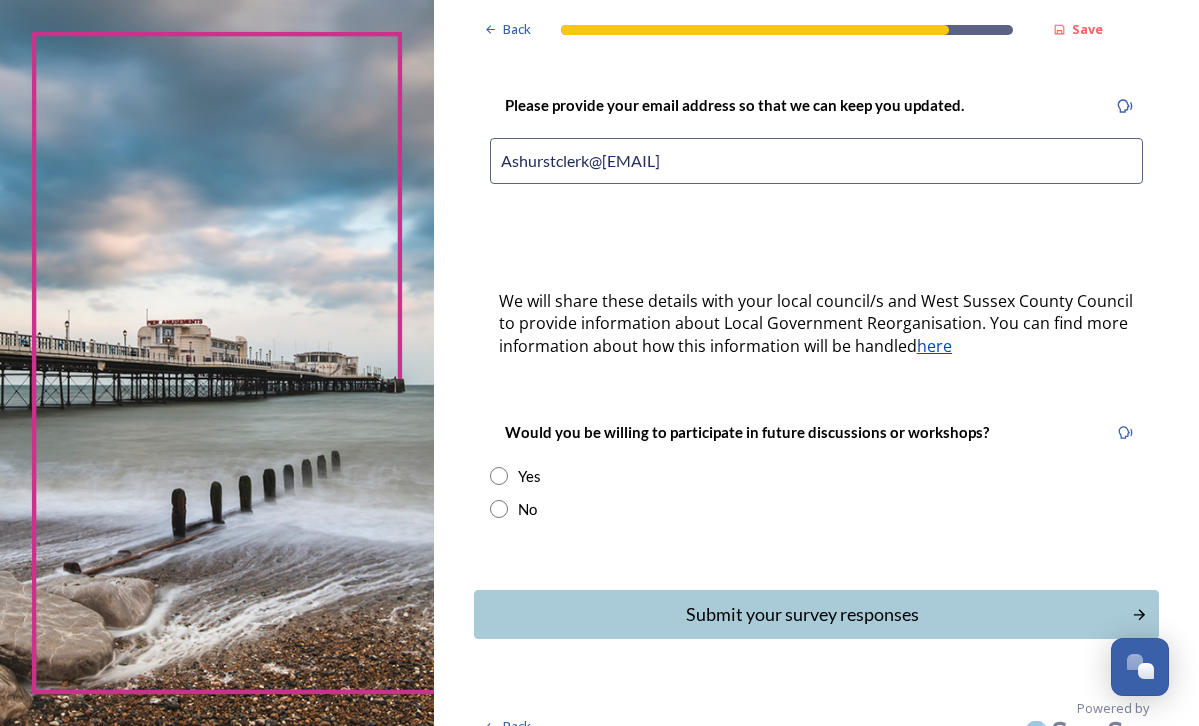type on "Ashurstclerk@[EMAIL]" 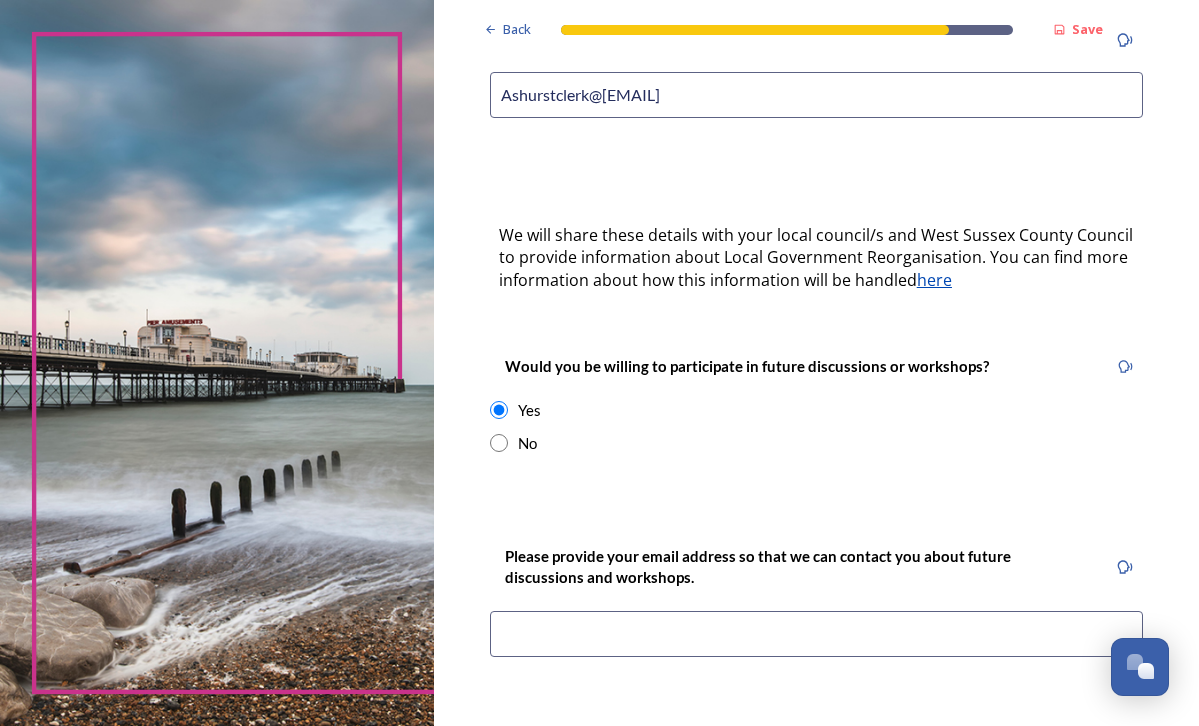 scroll, scrollTop: 559, scrollLeft: 0, axis: vertical 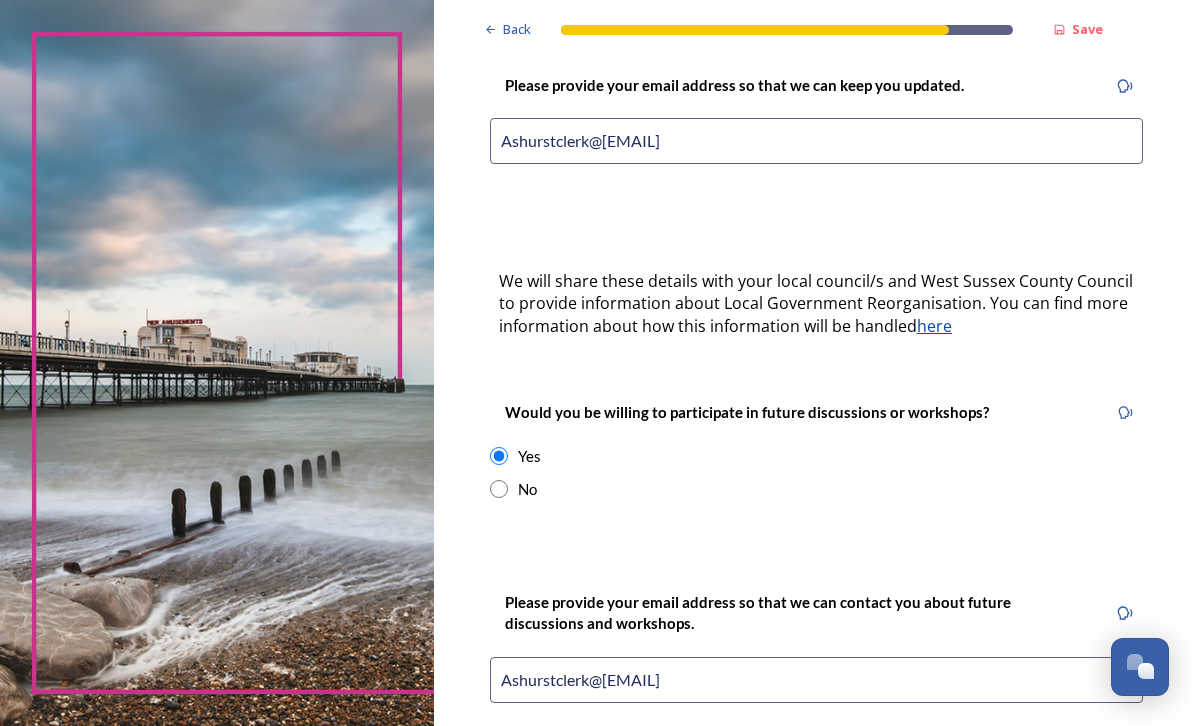 type on "Ashurstclerk@[EMAIL]" 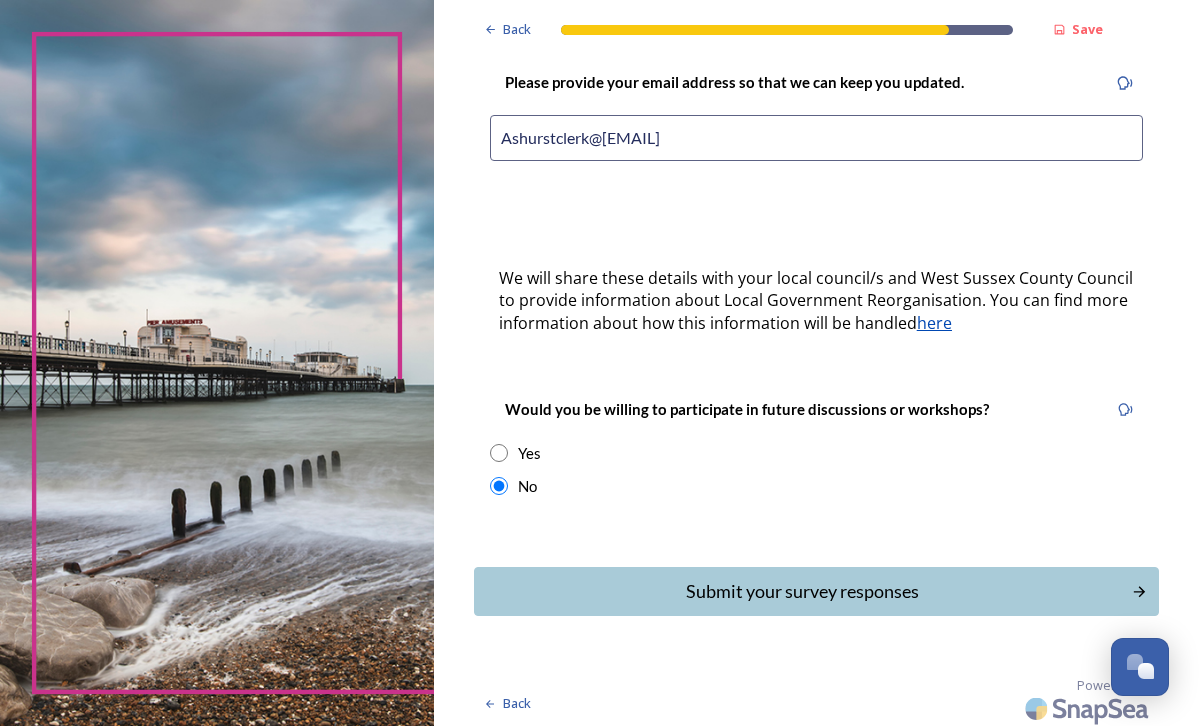 scroll, scrollTop: 503, scrollLeft: 0, axis: vertical 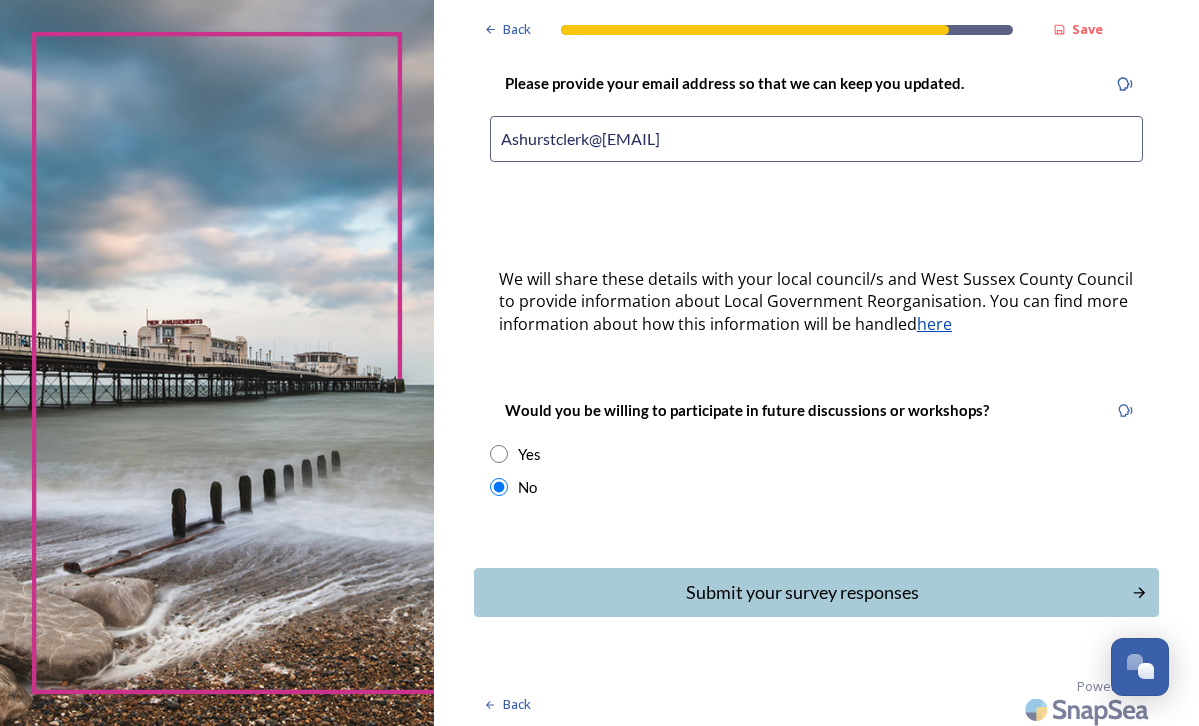 click at bounding box center (499, 454) 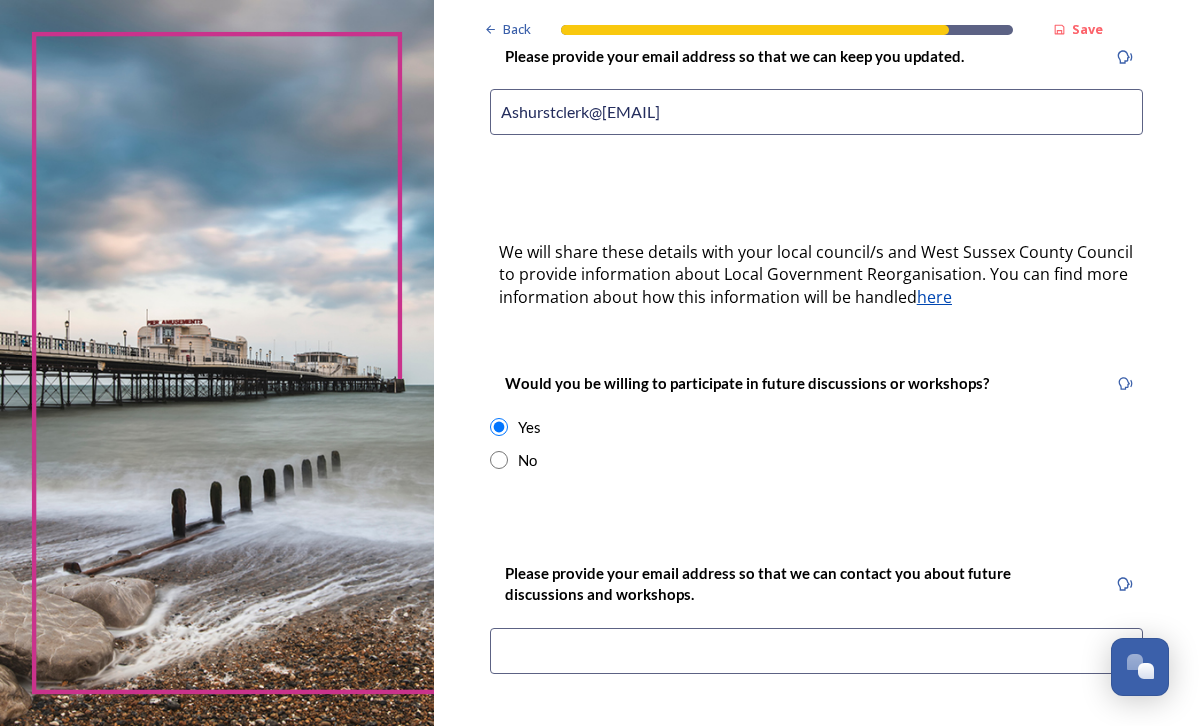 scroll, scrollTop: 538, scrollLeft: 0, axis: vertical 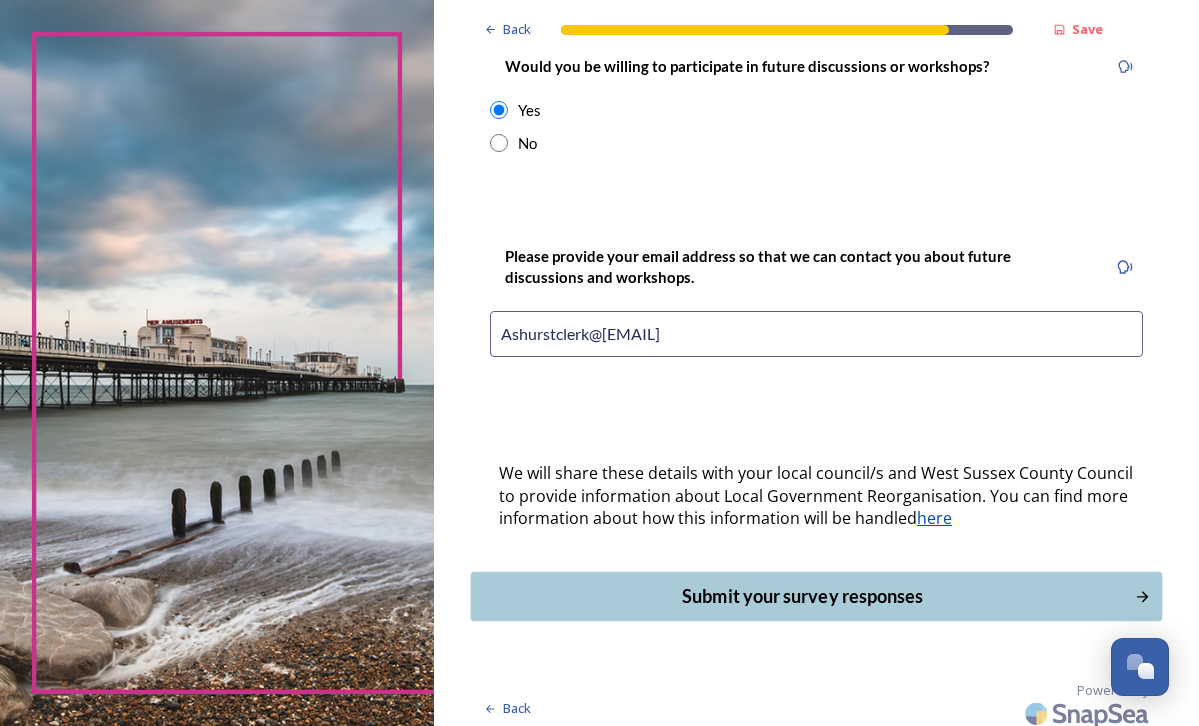 type on "Ashurstclerk@[EMAIL]" 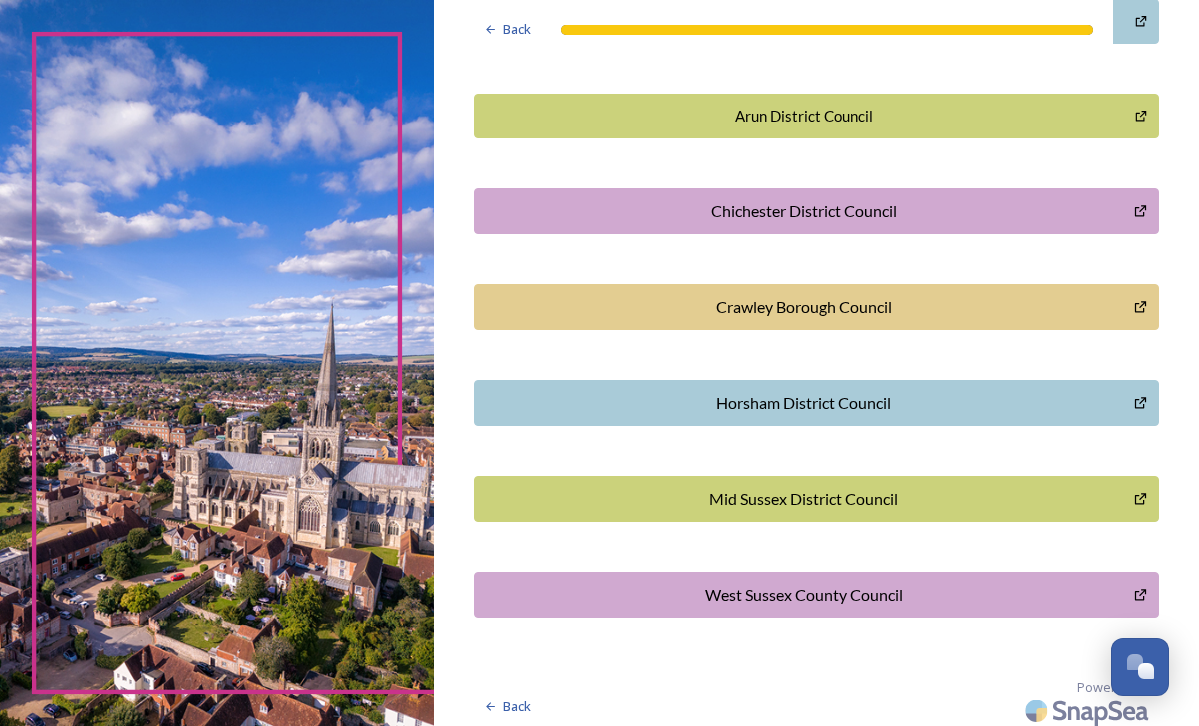 scroll, scrollTop: 552, scrollLeft: 0, axis: vertical 